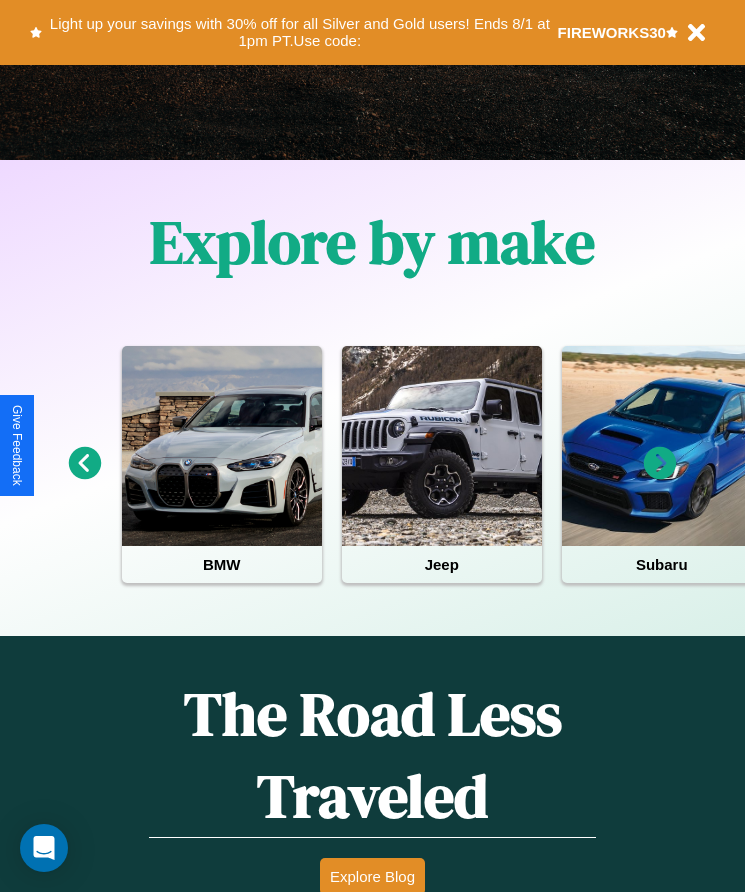 scroll, scrollTop: 2608, scrollLeft: 0, axis: vertical 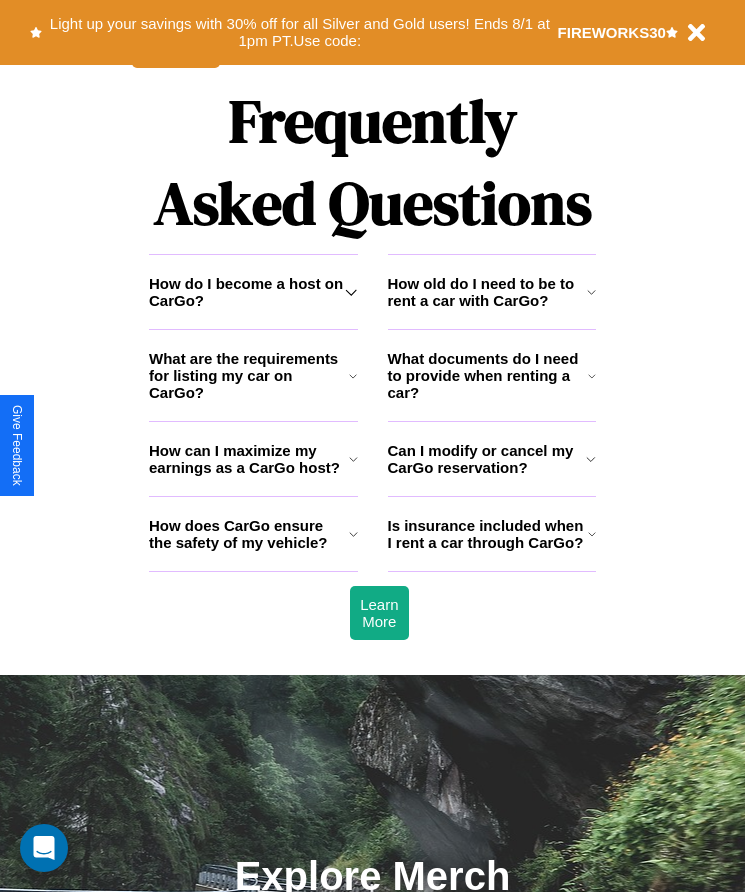 click on "How do I become a host on CarGo?" at bounding box center (247, 292) 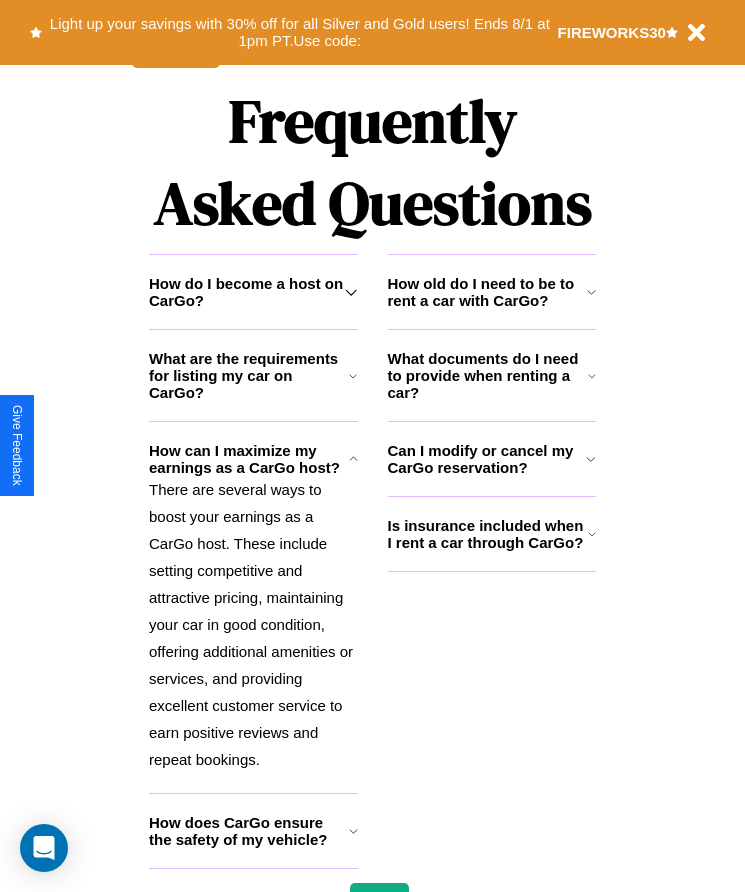 click 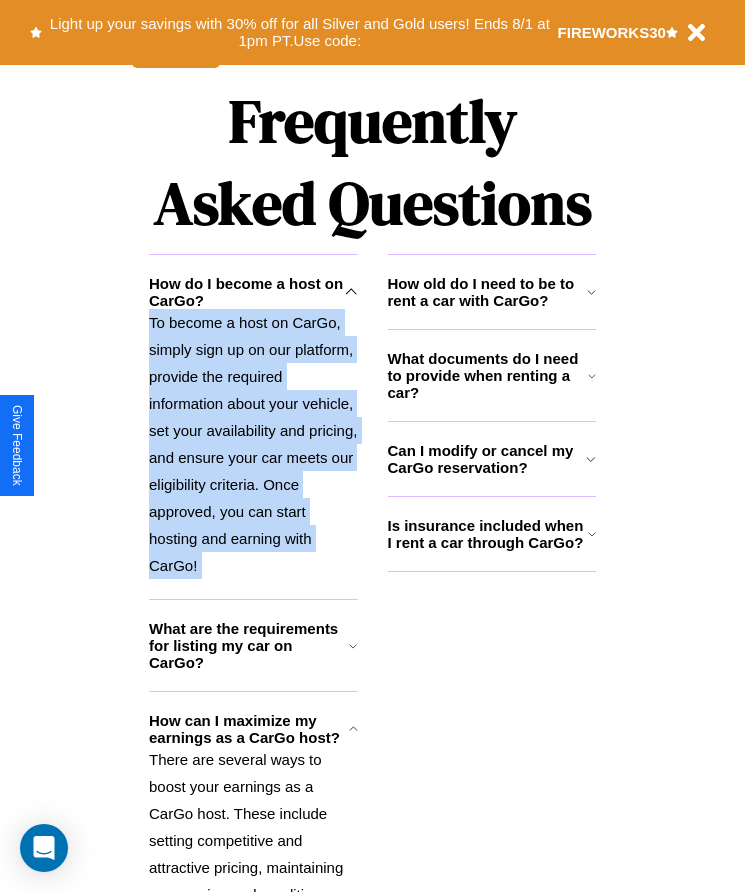 scroll, scrollTop: 2888, scrollLeft: 0, axis: vertical 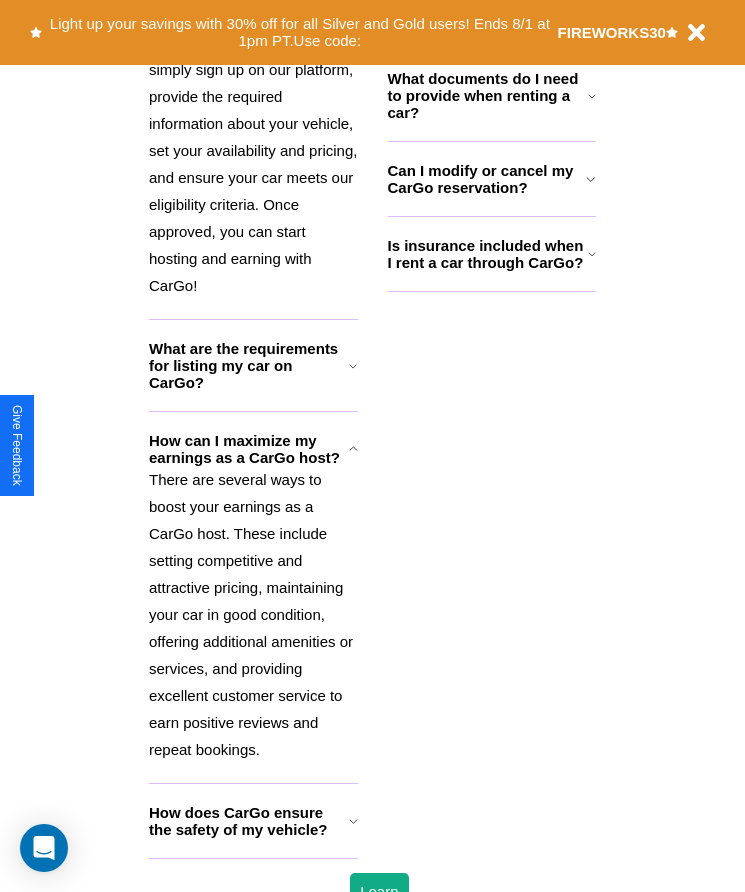 click on "How does CarGo ensure the safety of my vehicle?" at bounding box center [249, 821] 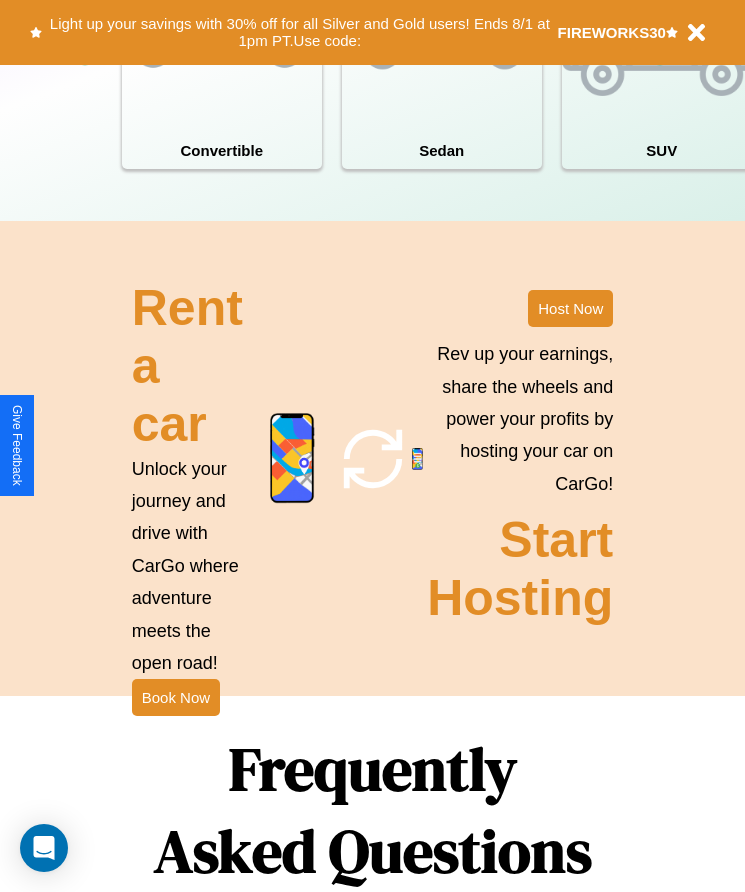 scroll, scrollTop: 1855, scrollLeft: 0, axis: vertical 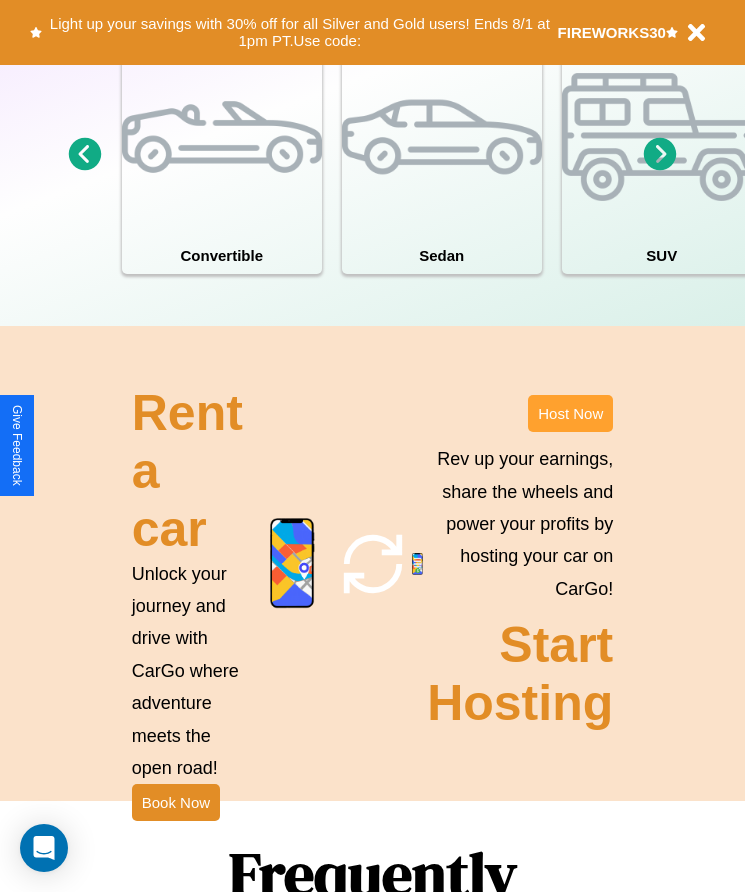 click on "Host Now" at bounding box center (570, 413) 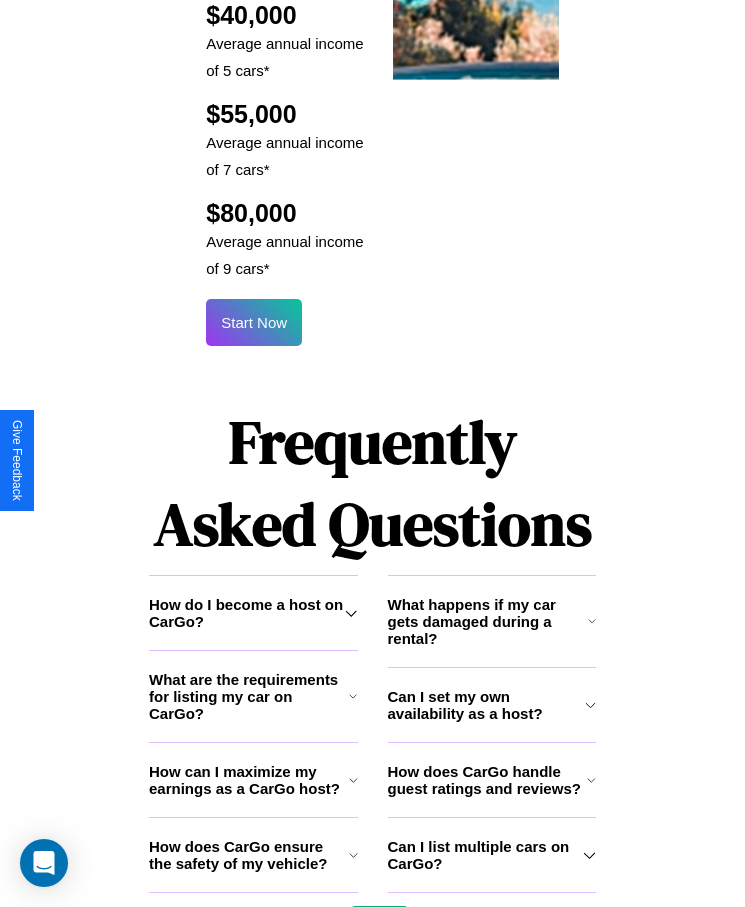 scroll, scrollTop: 2638, scrollLeft: 0, axis: vertical 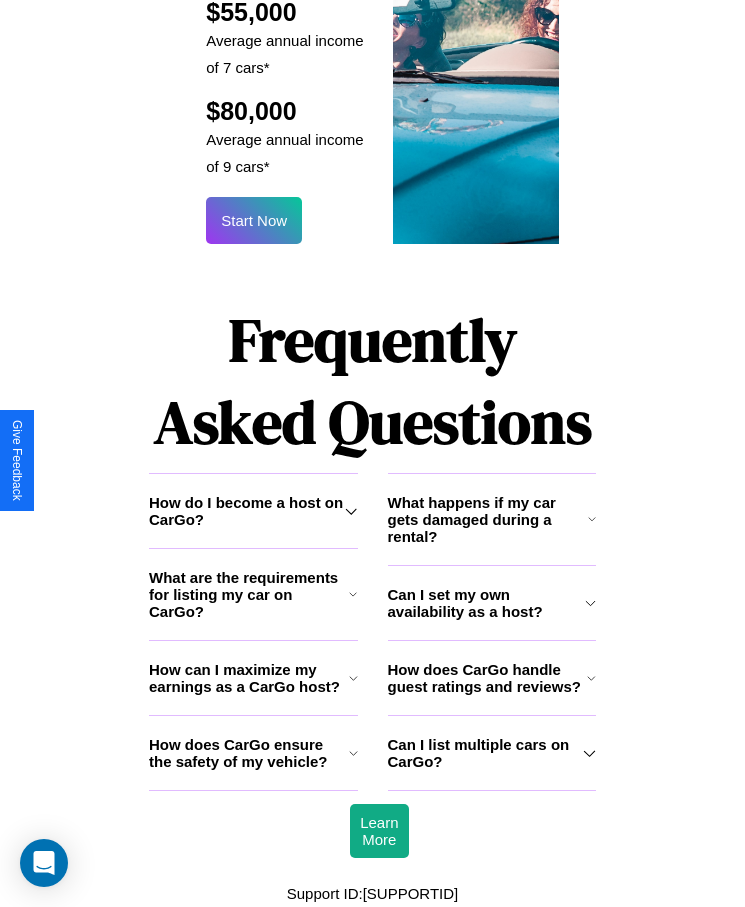 click on "Can I set my own availability as a host?" at bounding box center [486, 603] 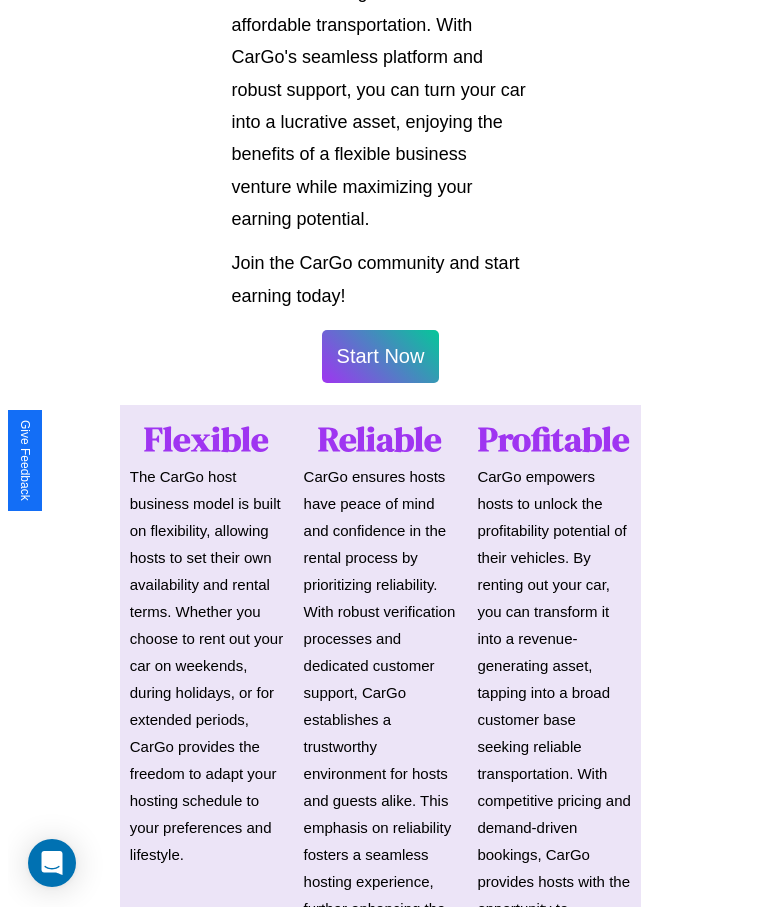 scroll, scrollTop: 1046, scrollLeft: 0, axis: vertical 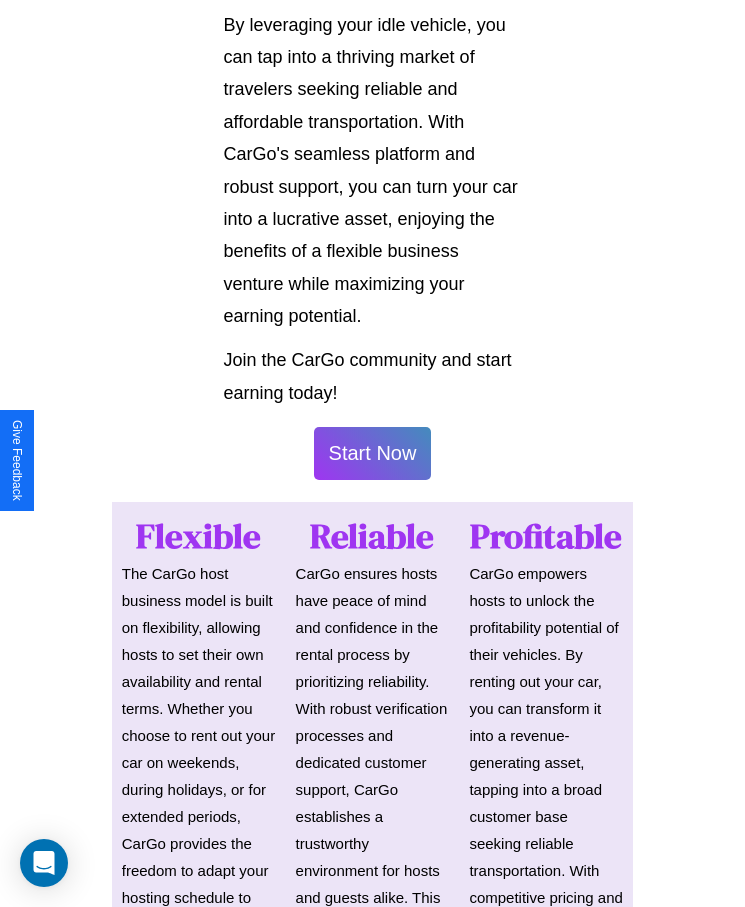 click on "Start Now" at bounding box center [373, 453] 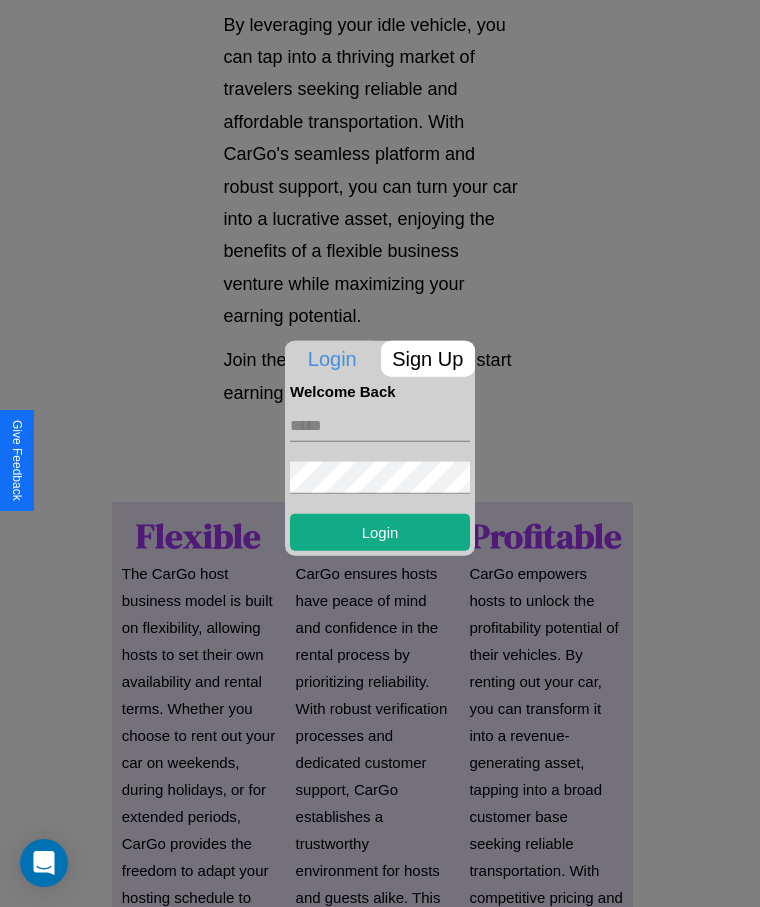 click at bounding box center (380, 425) 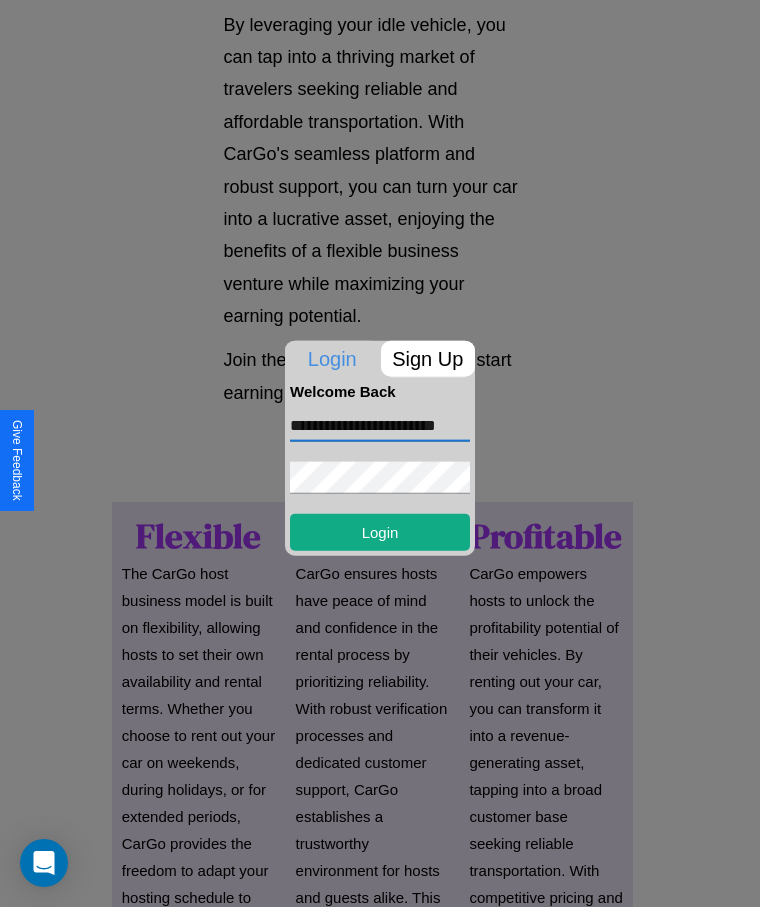 scroll, scrollTop: 0, scrollLeft: 28, axis: horizontal 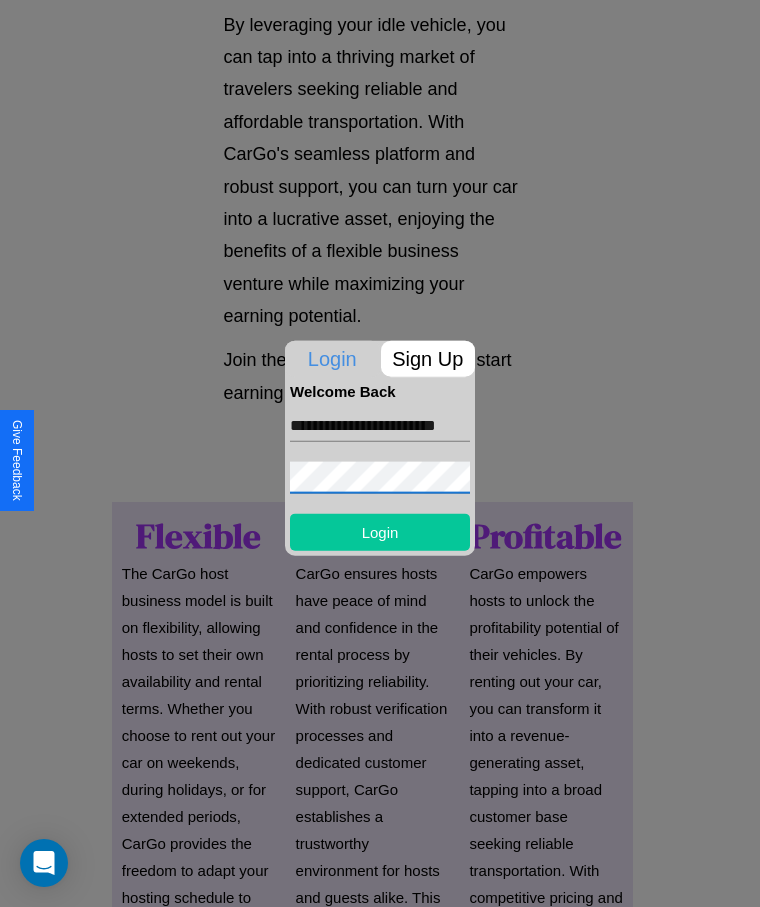 click on "Login" at bounding box center (380, 531) 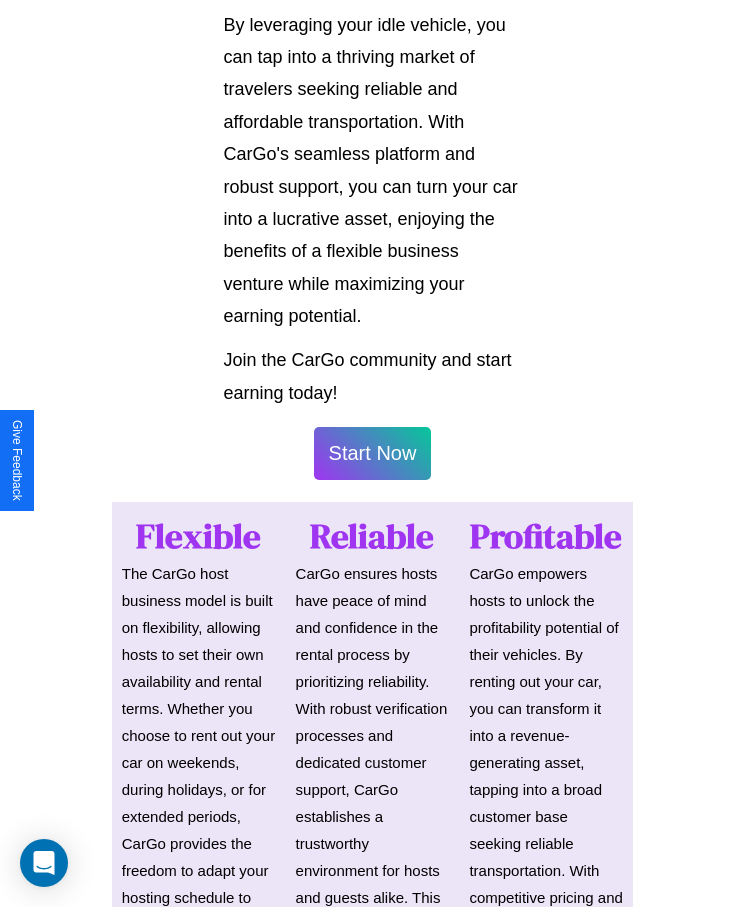 scroll, scrollTop: 1048, scrollLeft: 0, axis: vertical 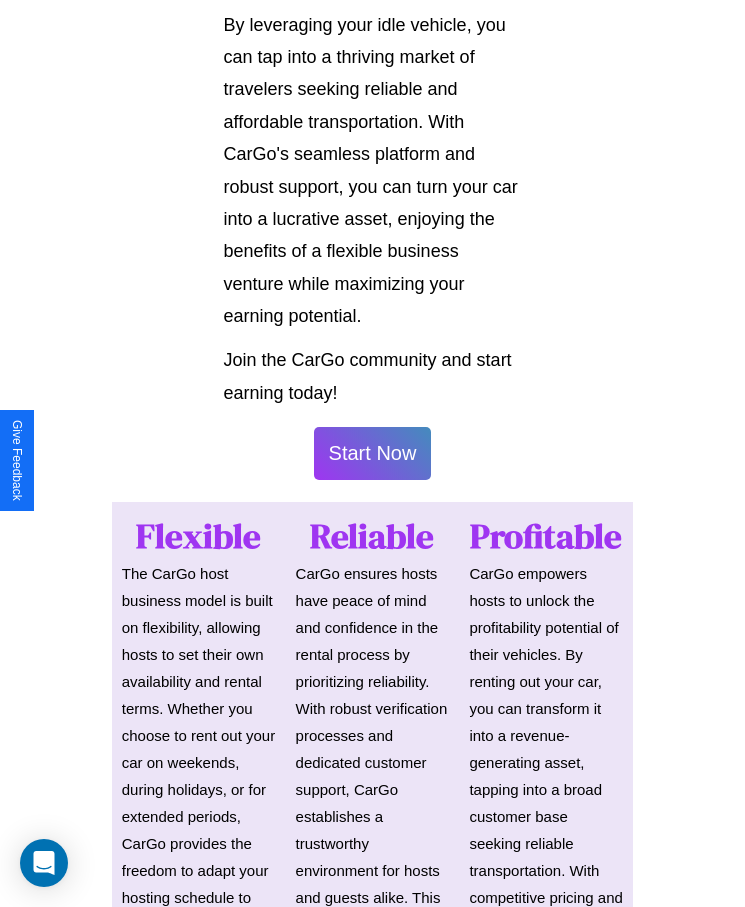click on "Start Now" at bounding box center (373, 453) 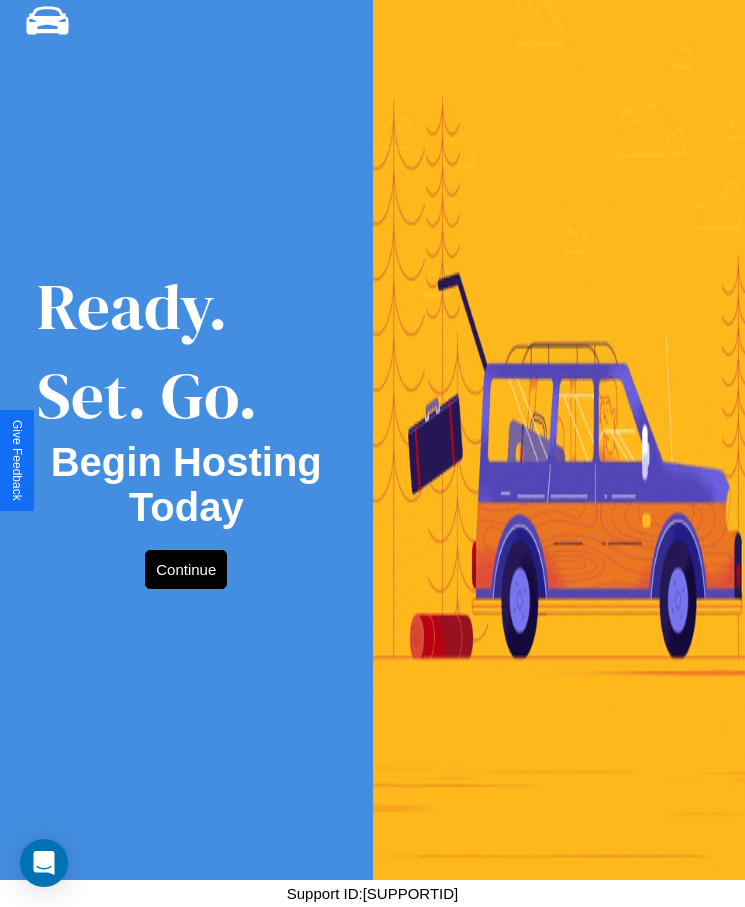 scroll, scrollTop: 0, scrollLeft: 0, axis: both 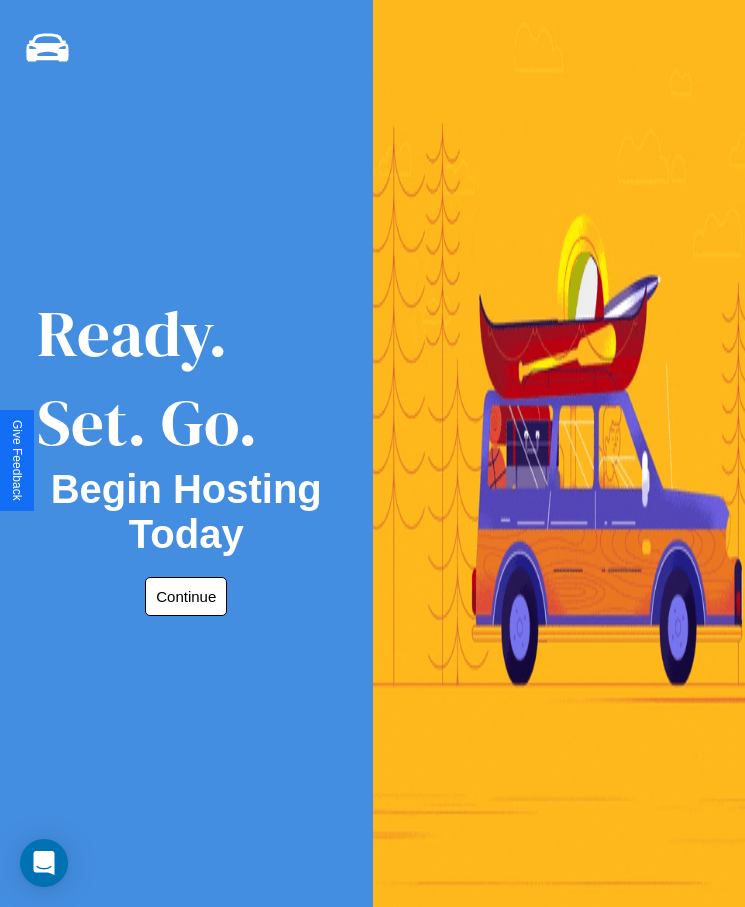 click on "Continue" at bounding box center [186, 596] 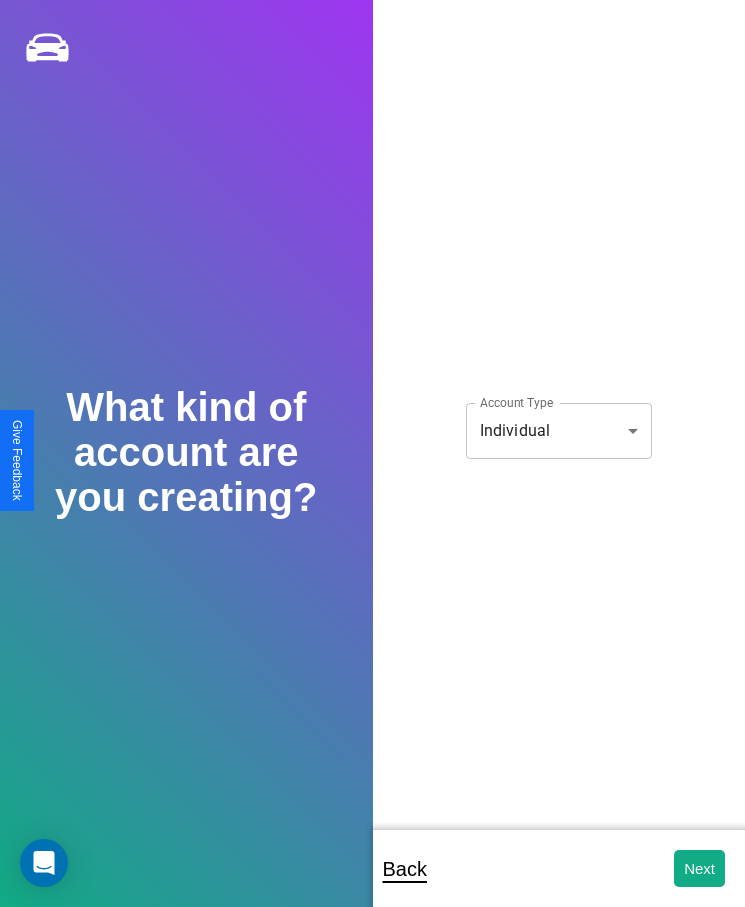 click on "**********" at bounding box center [372, 467] 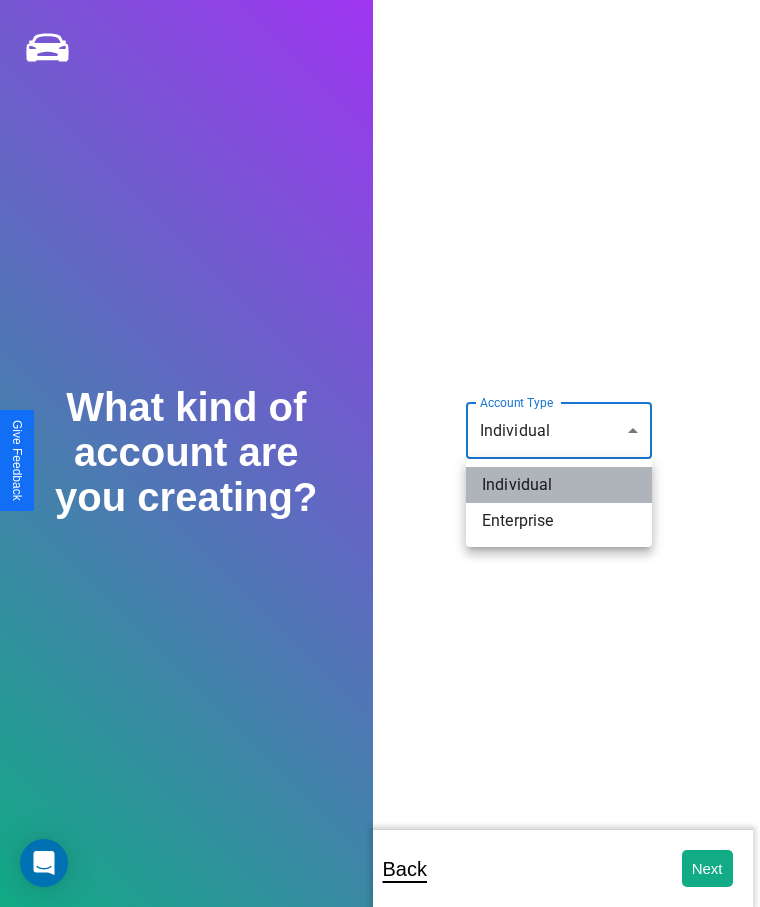 click on "Individual" at bounding box center (559, 485) 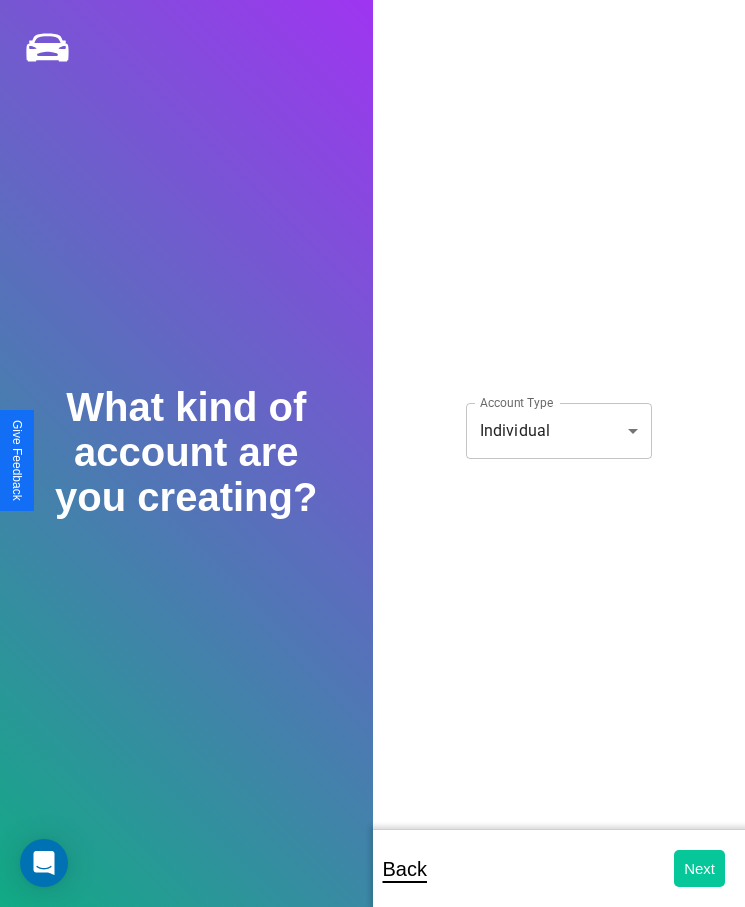 click on "Next" at bounding box center [699, 868] 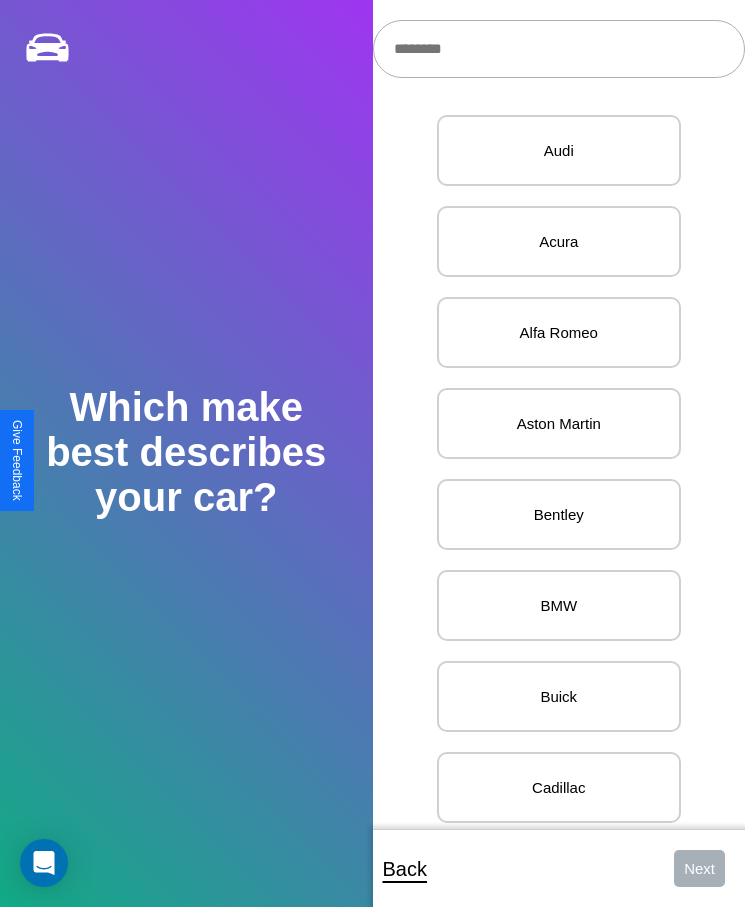 scroll, scrollTop: 27, scrollLeft: 0, axis: vertical 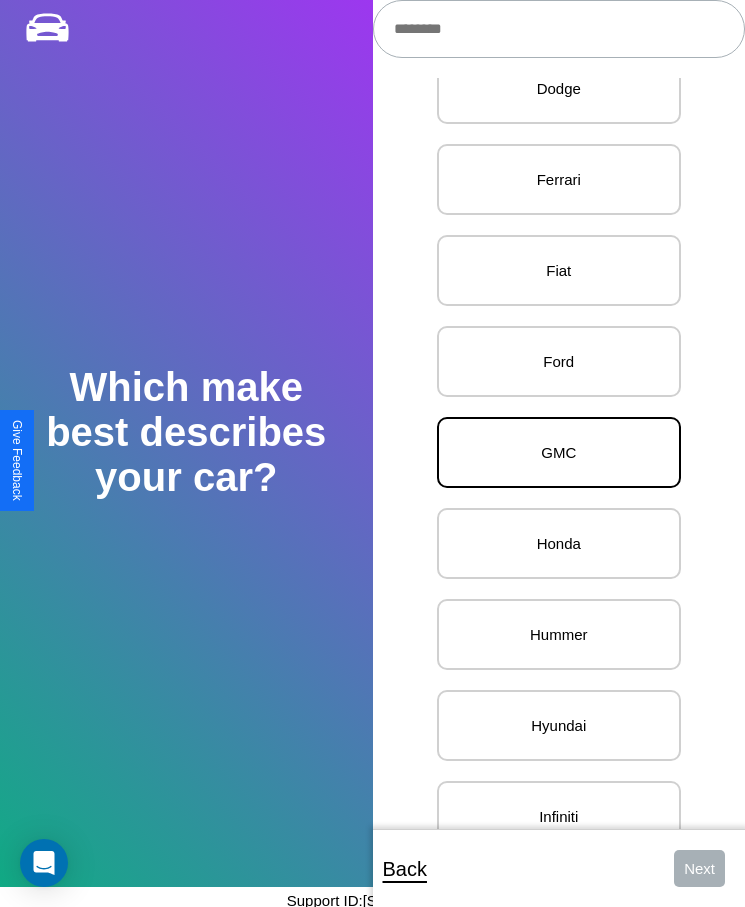 click on "GMC" at bounding box center [559, 452] 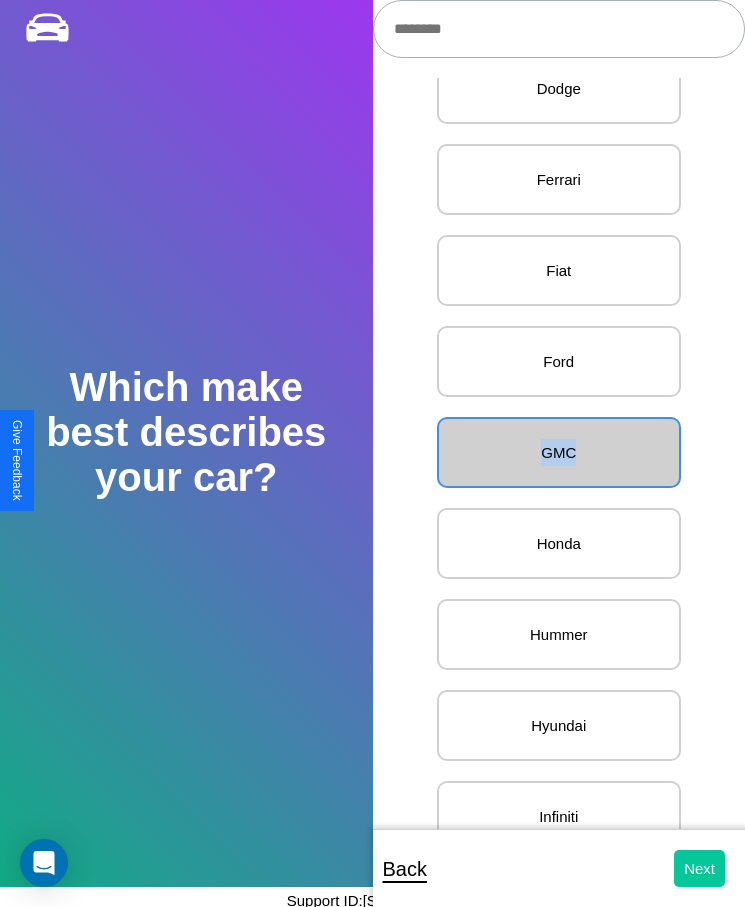 click on "Next" at bounding box center (699, 868) 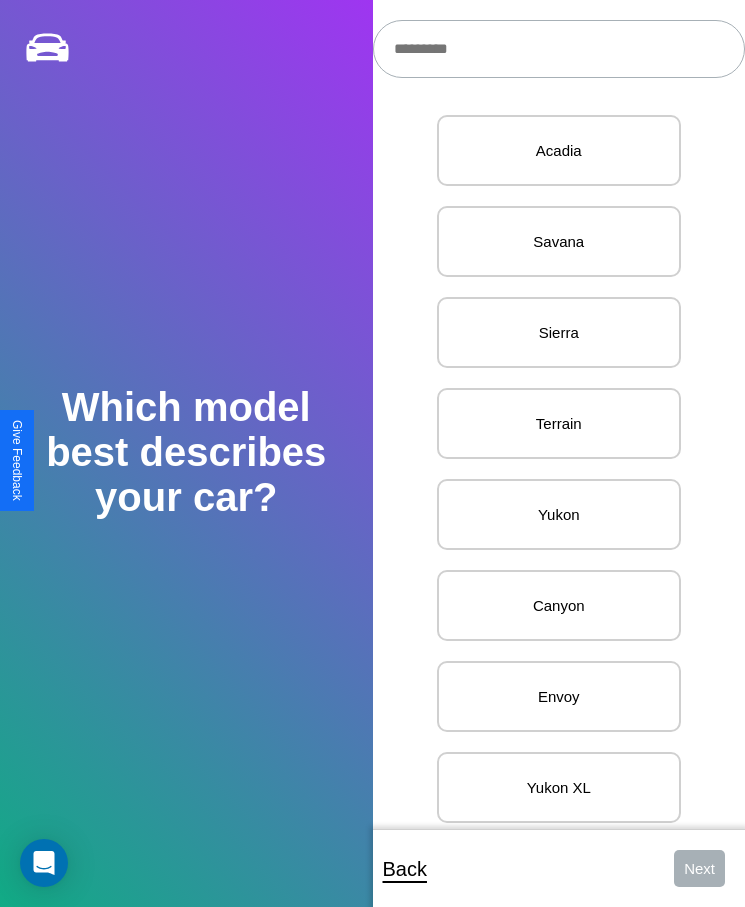 scroll, scrollTop: 27, scrollLeft: 0, axis: vertical 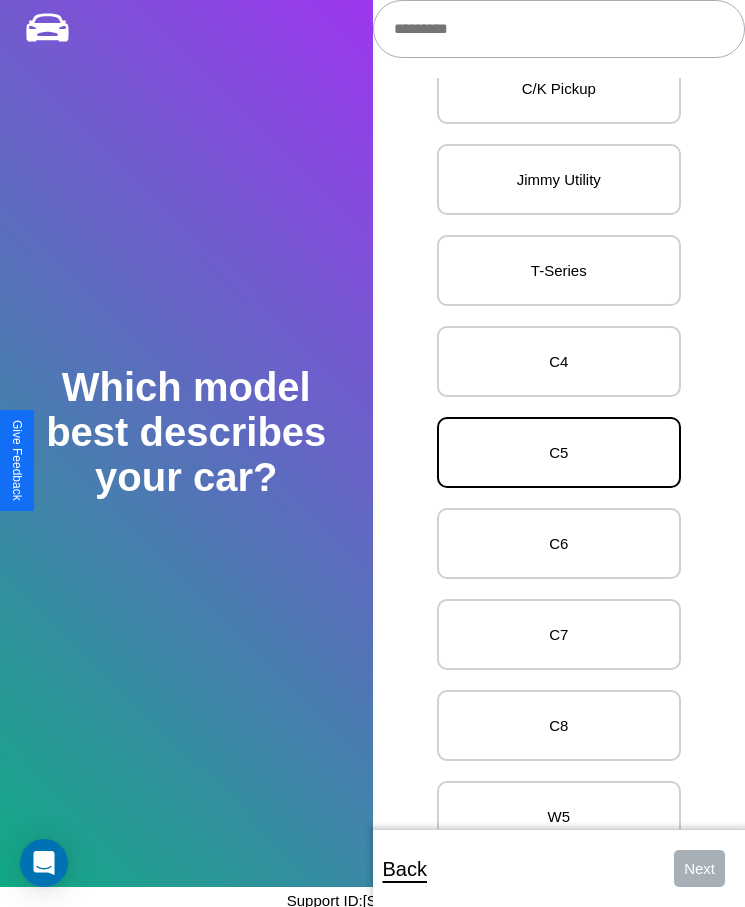 click on "C5" at bounding box center (559, 452) 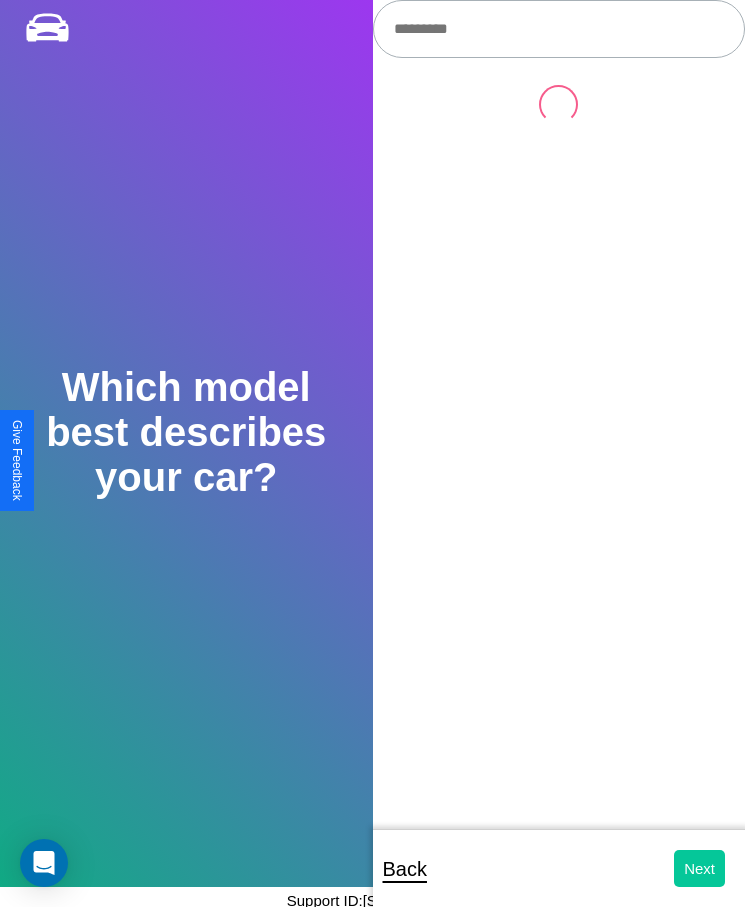 click on "Next" at bounding box center [699, 868] 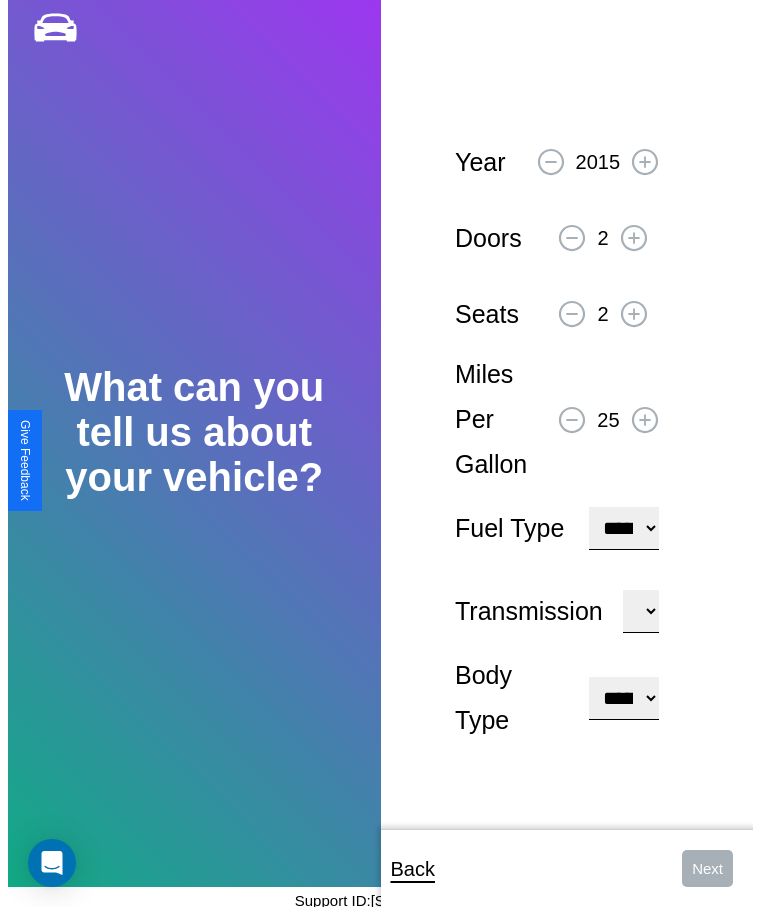 scroll, scrollTop: 0, scrollLeft: 0, axis: both 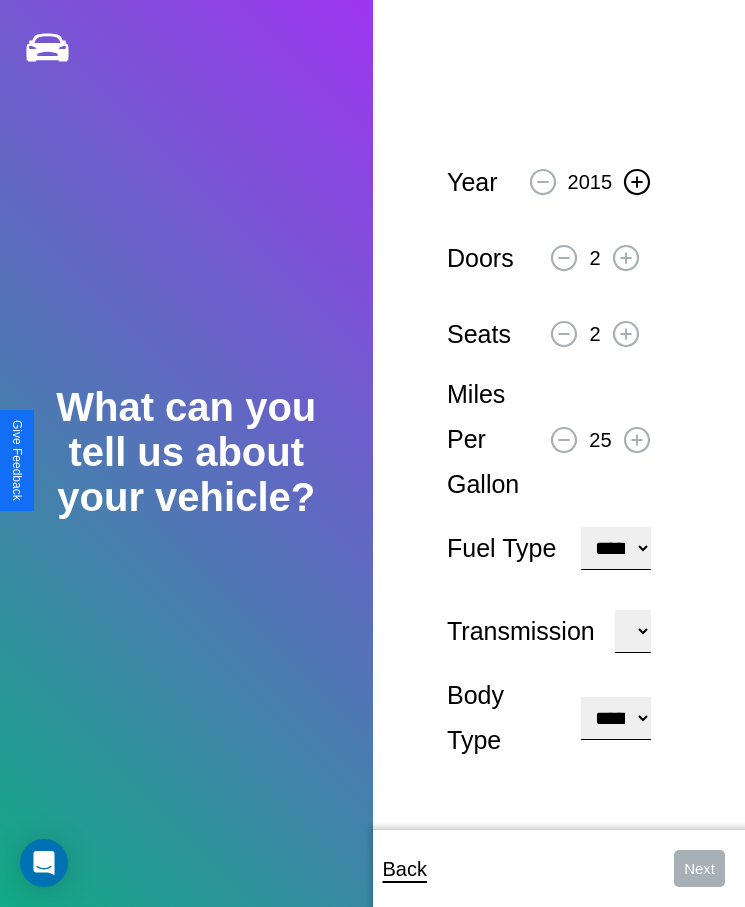 click 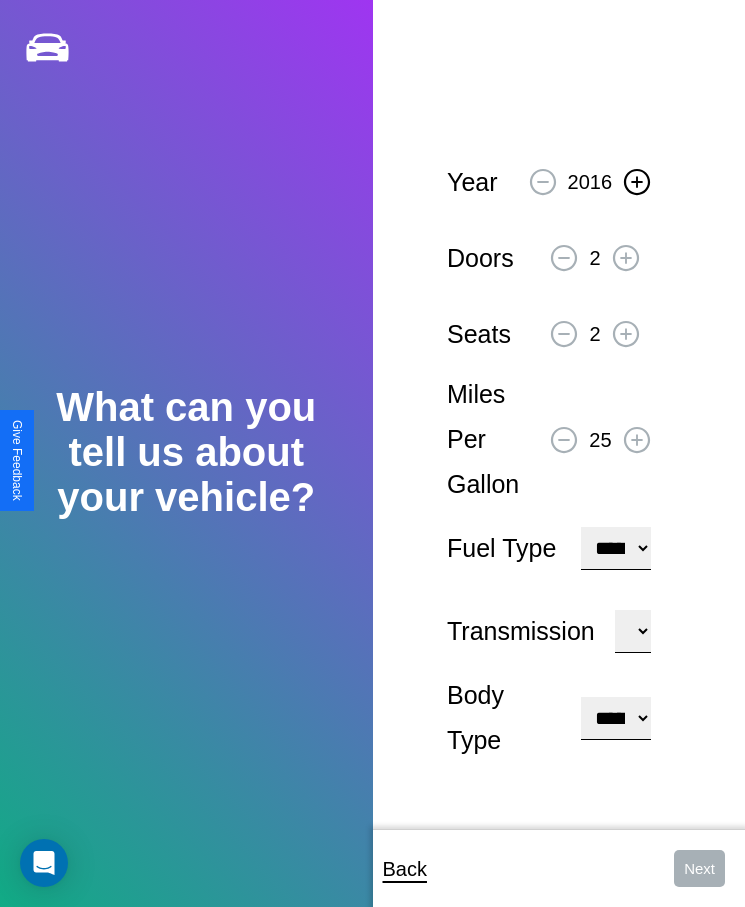 click 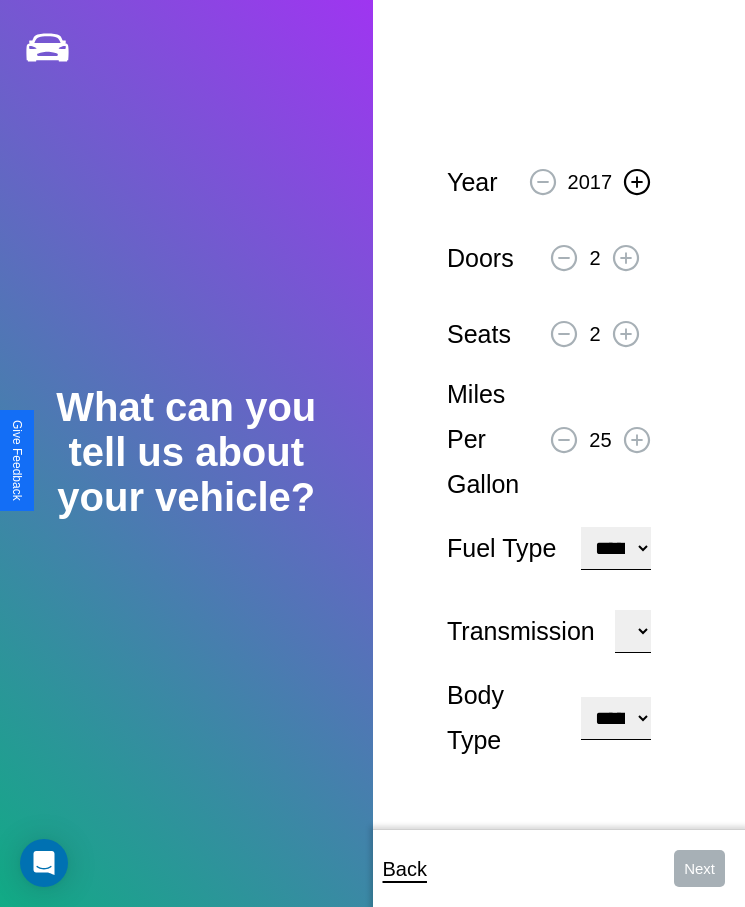 click 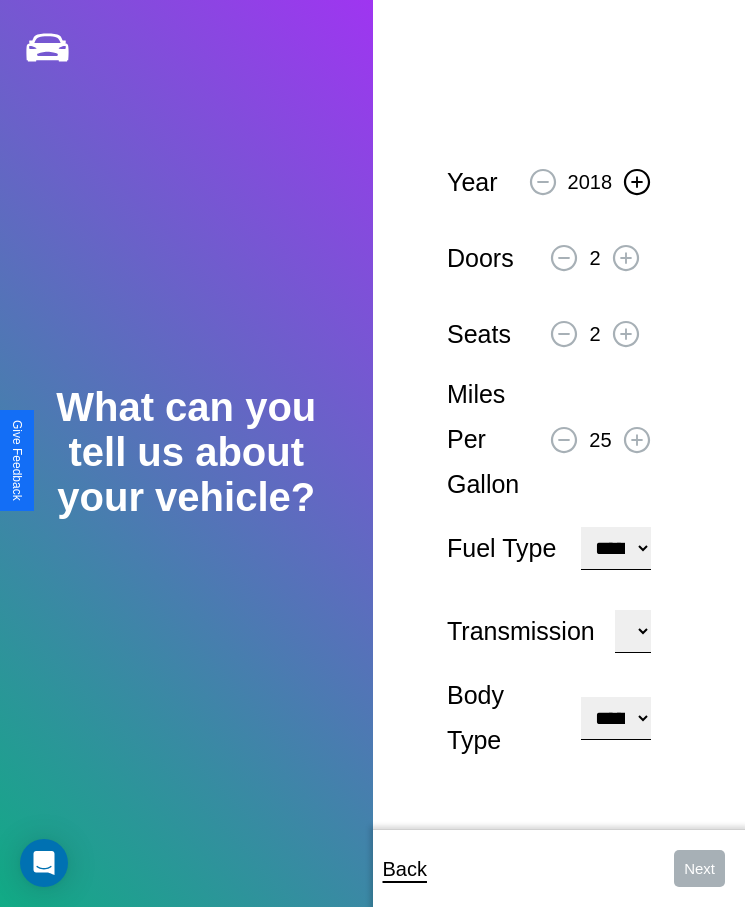 click 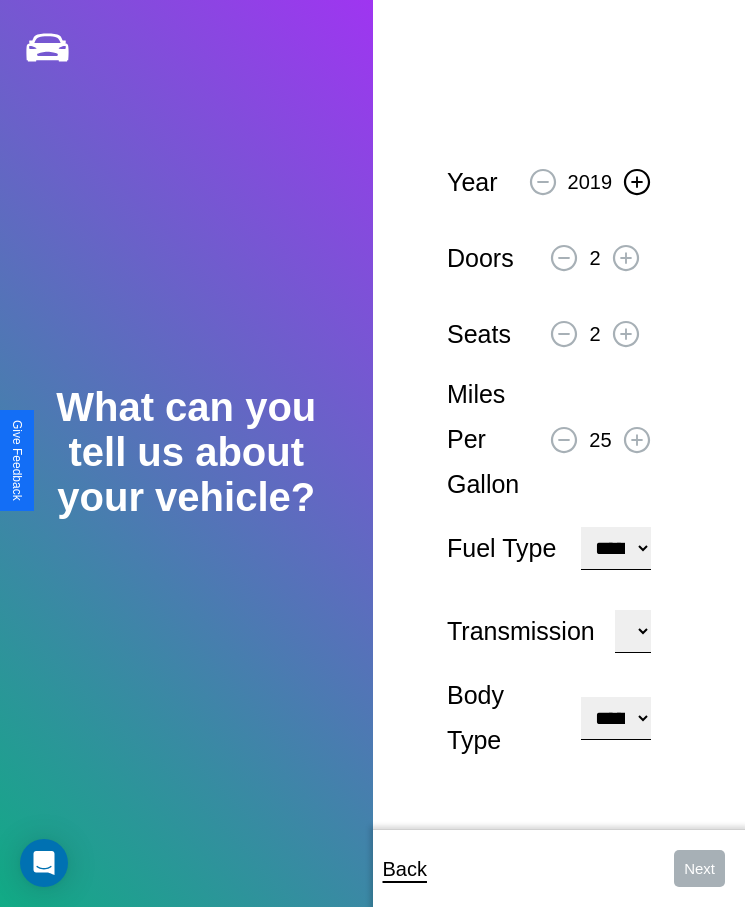 click 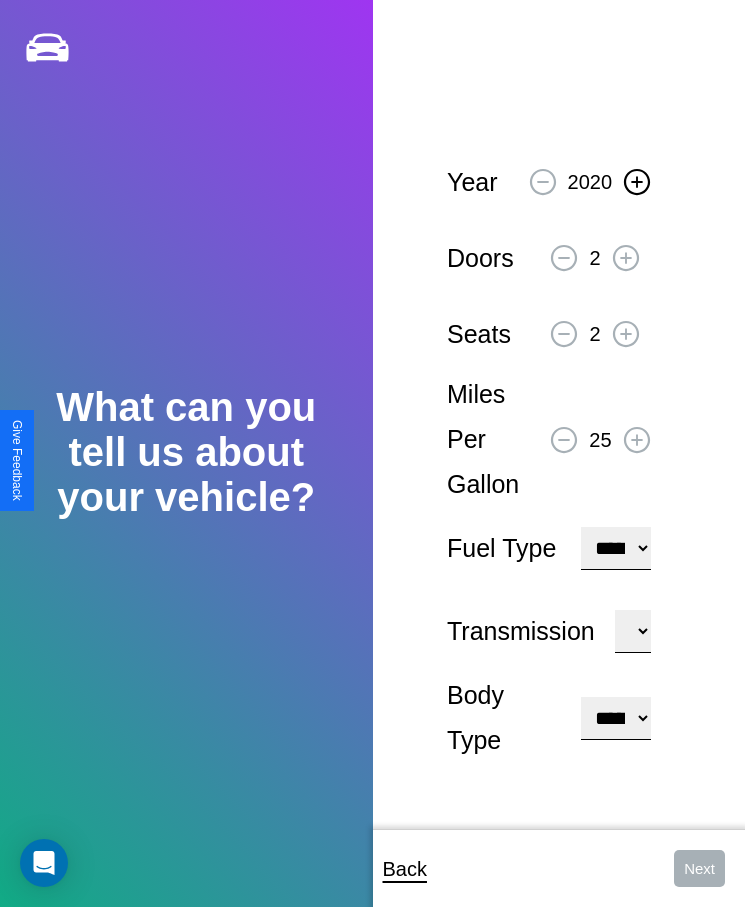 click 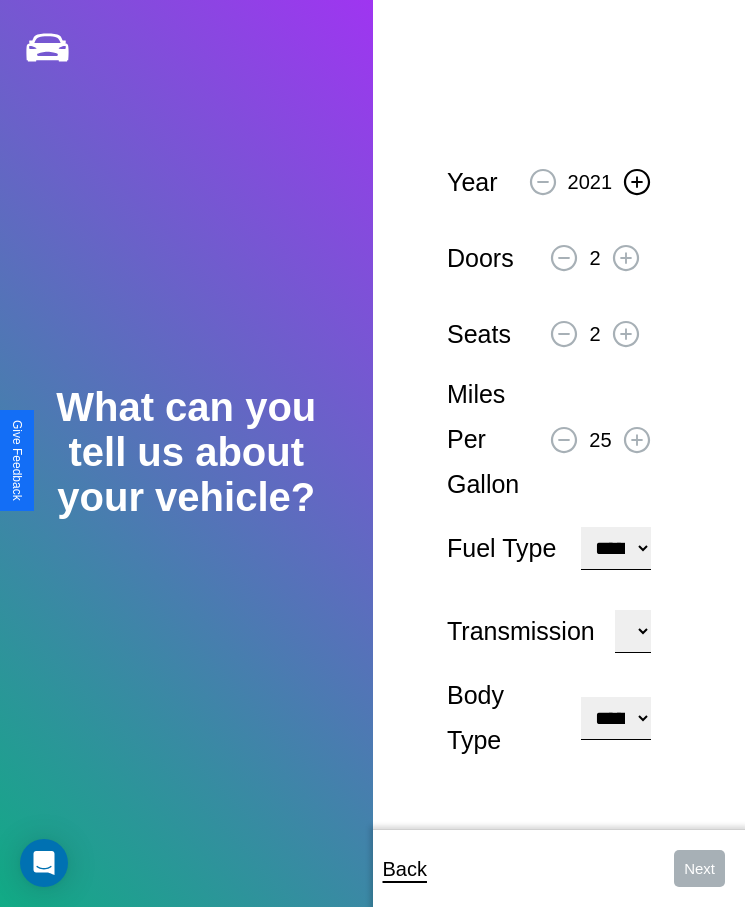 click 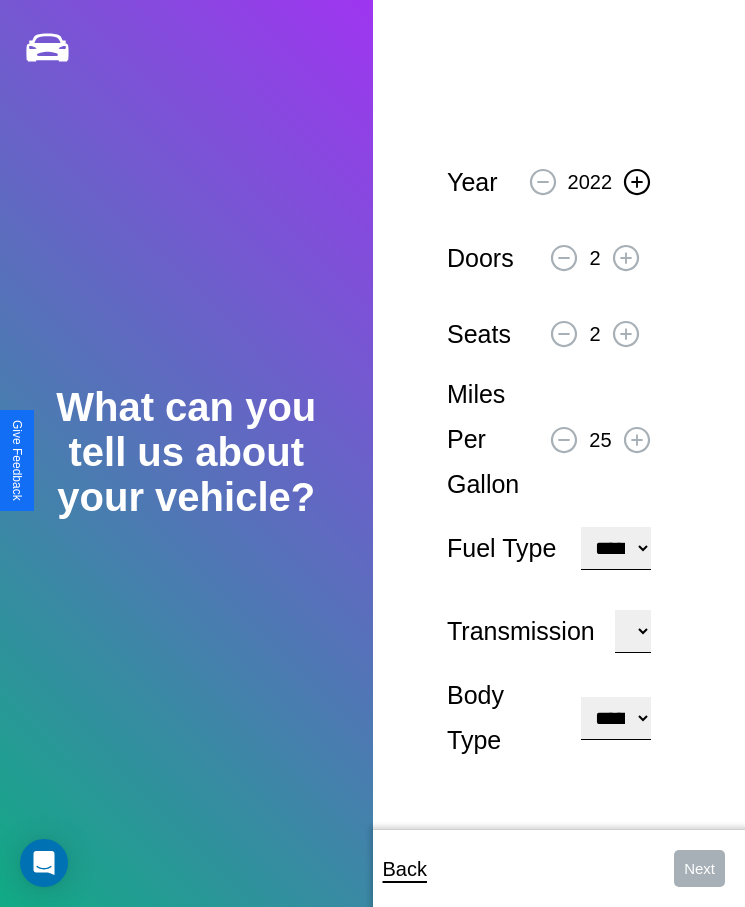 click 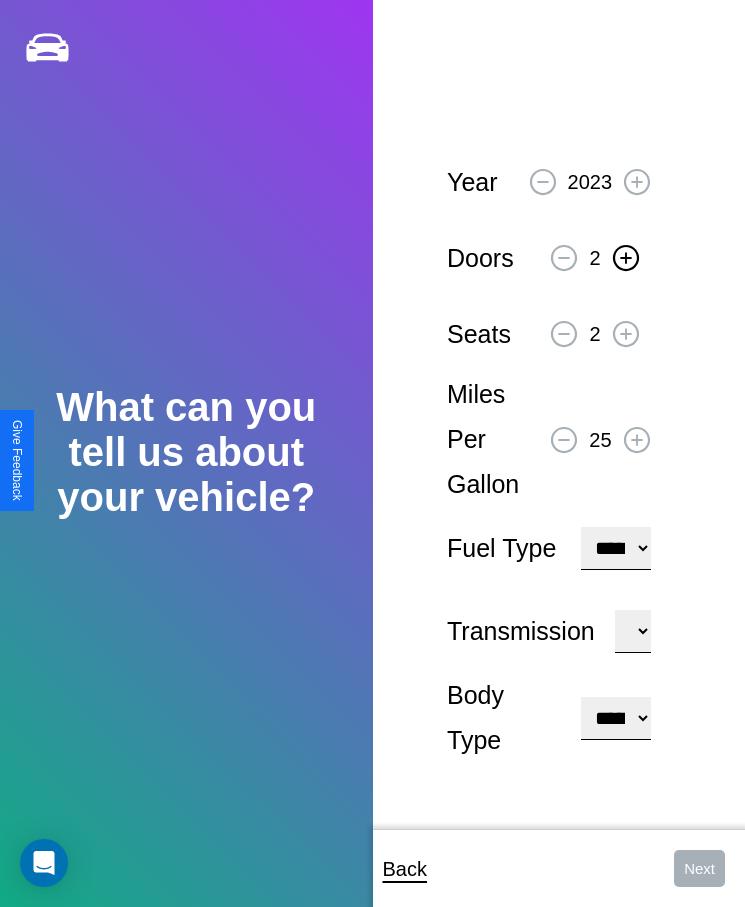 click 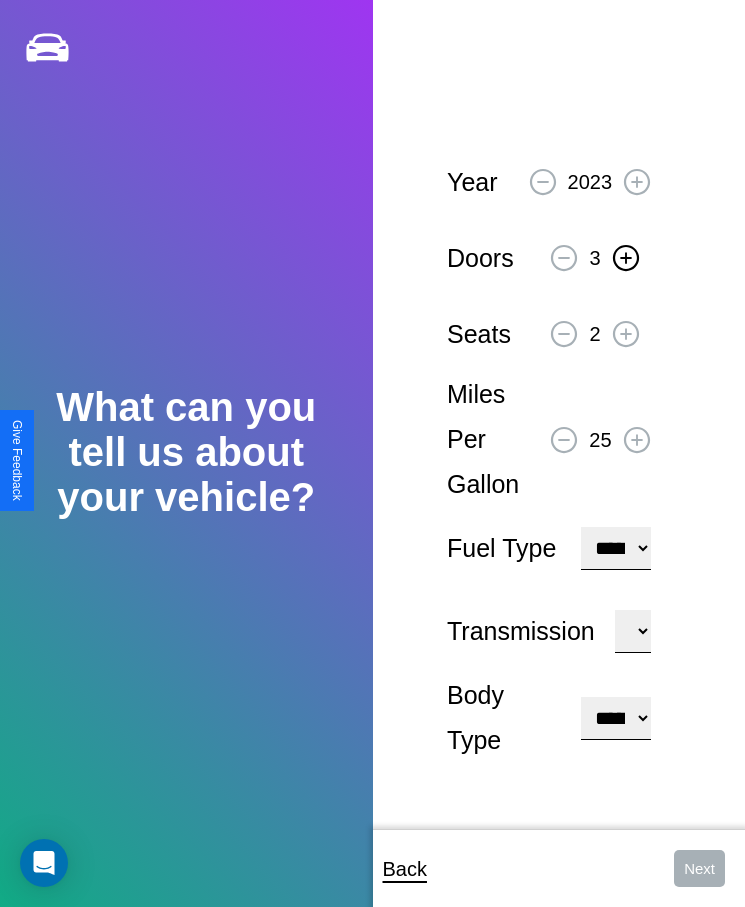click 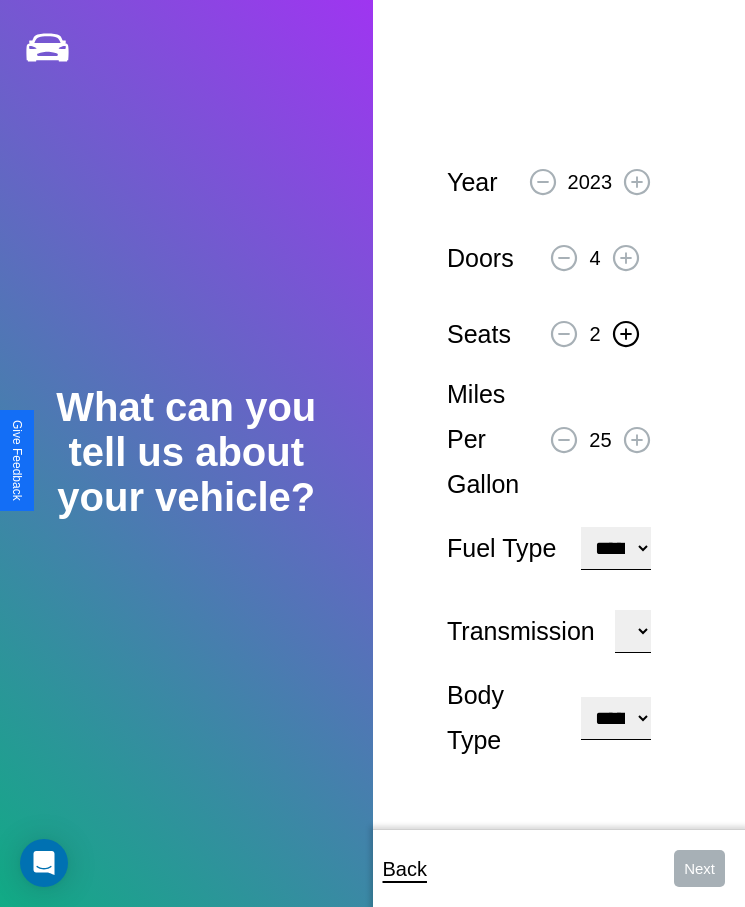 click 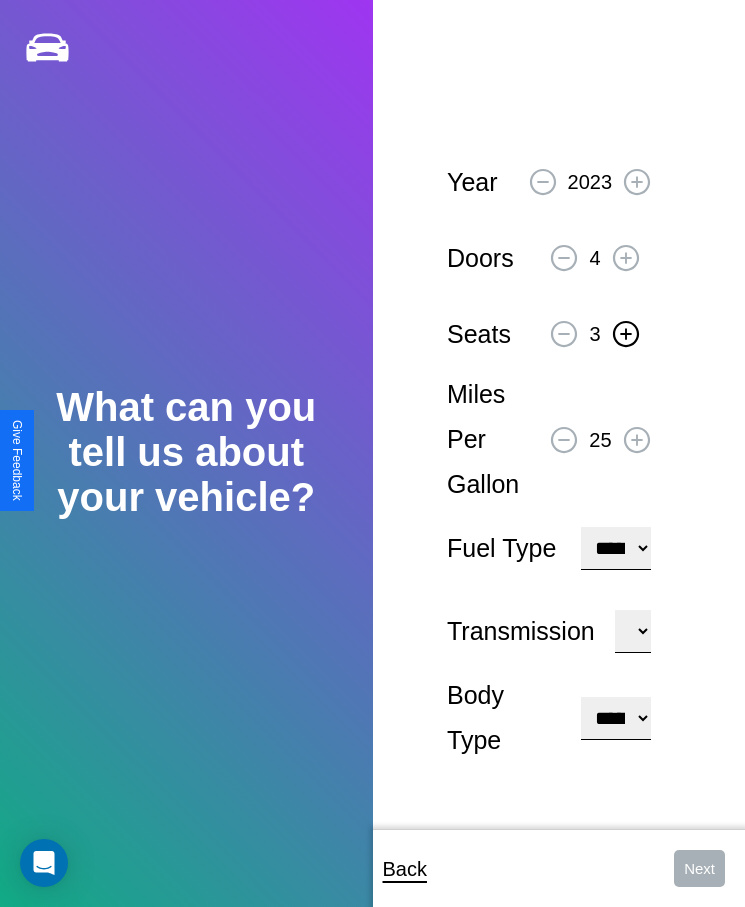 click 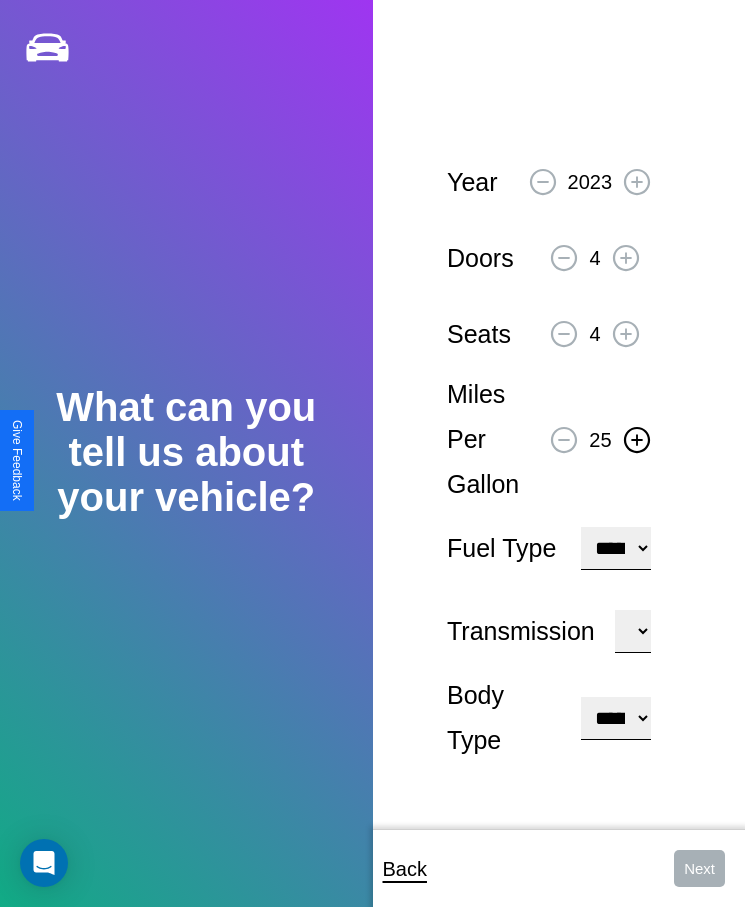 click 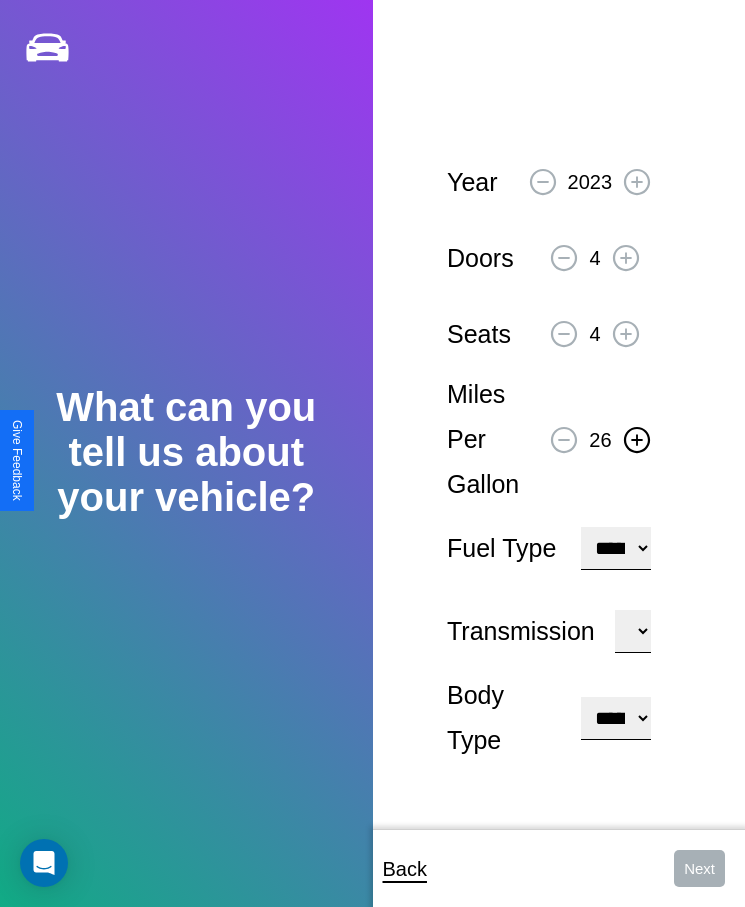click 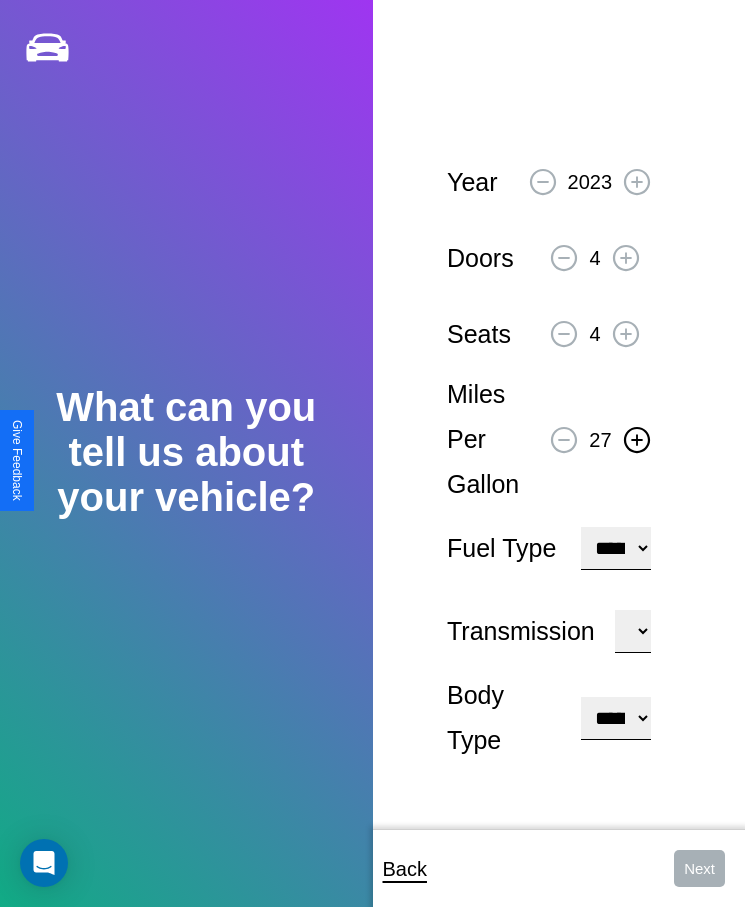 click 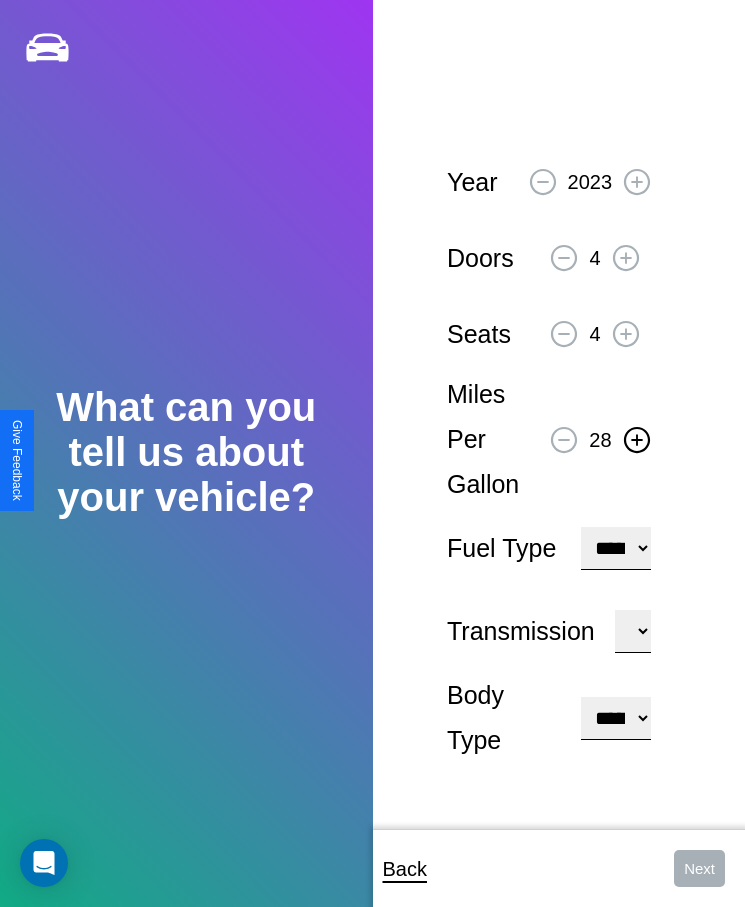click 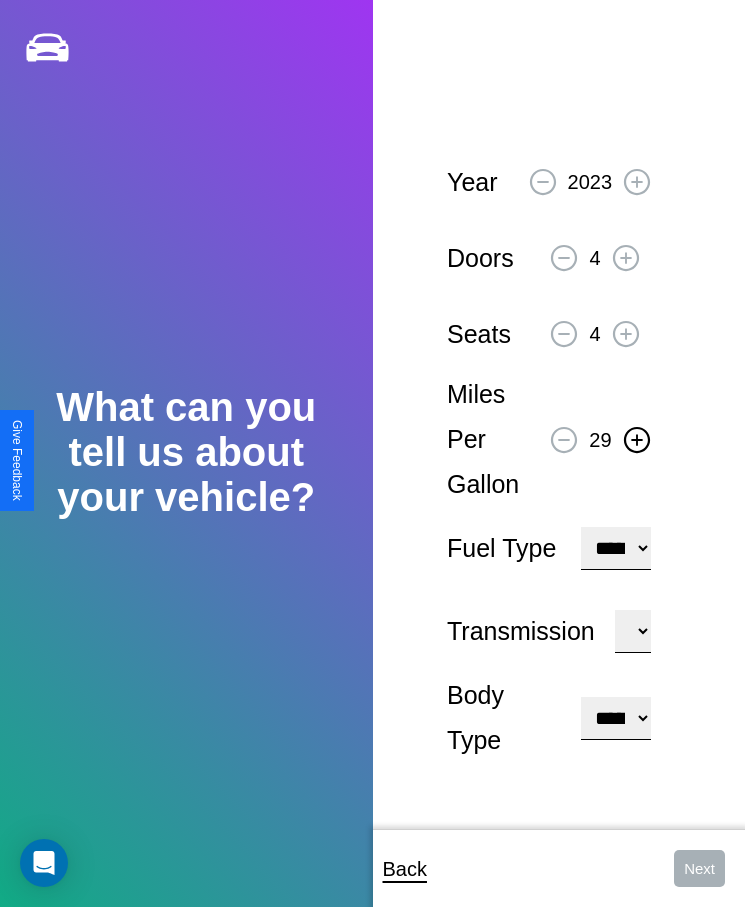click 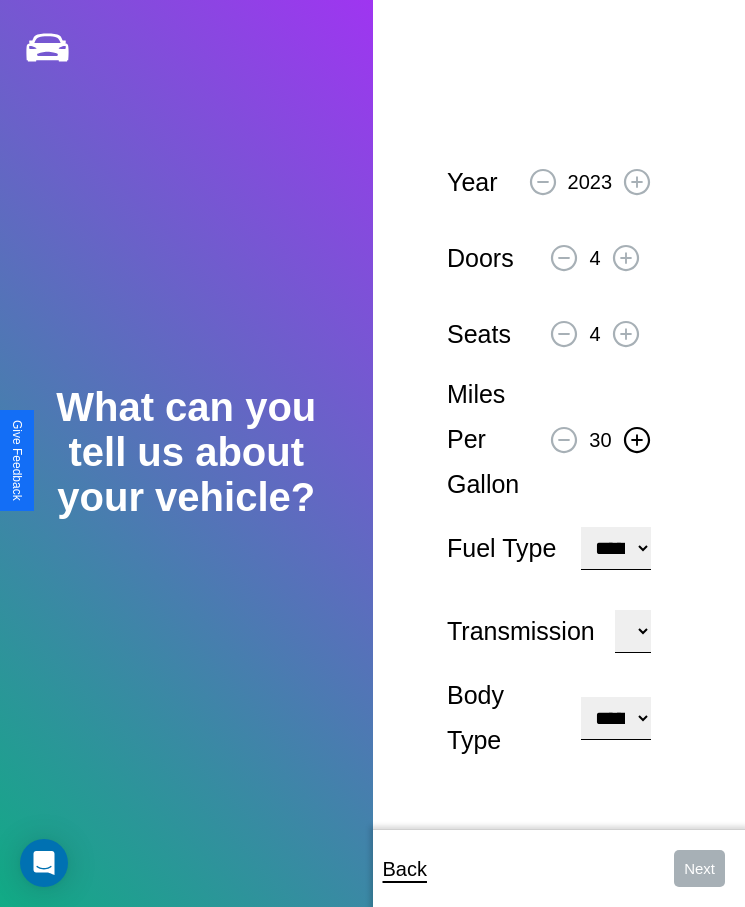 click 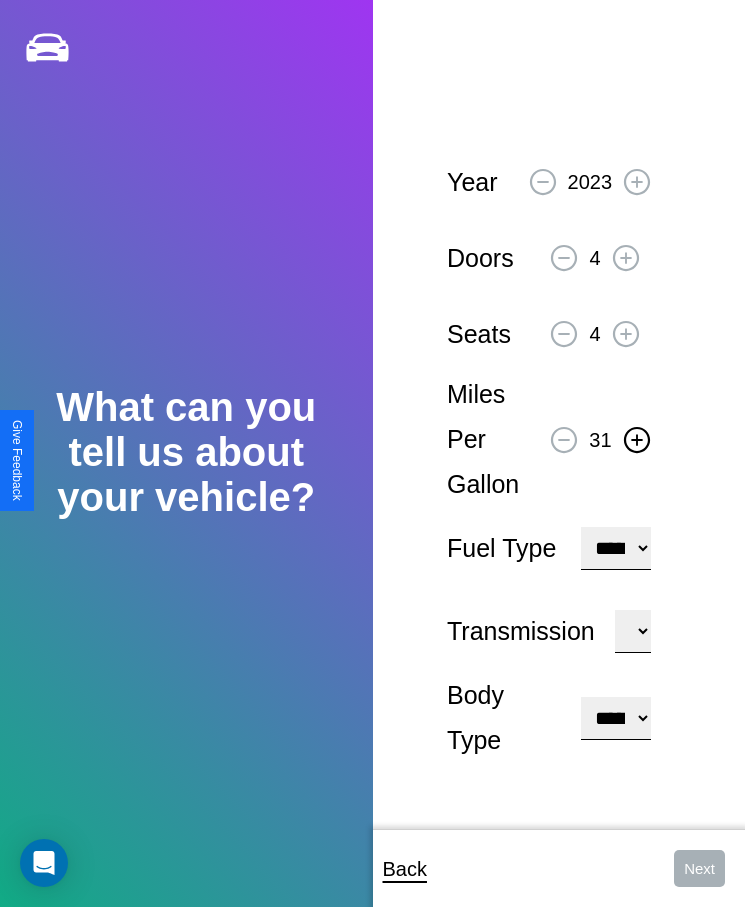 click 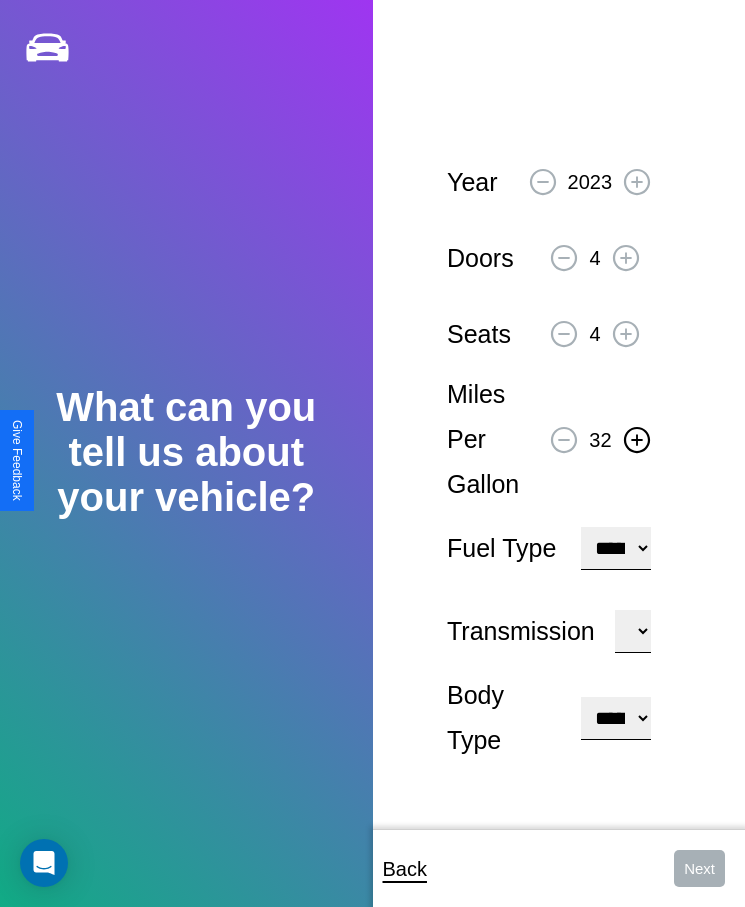 click 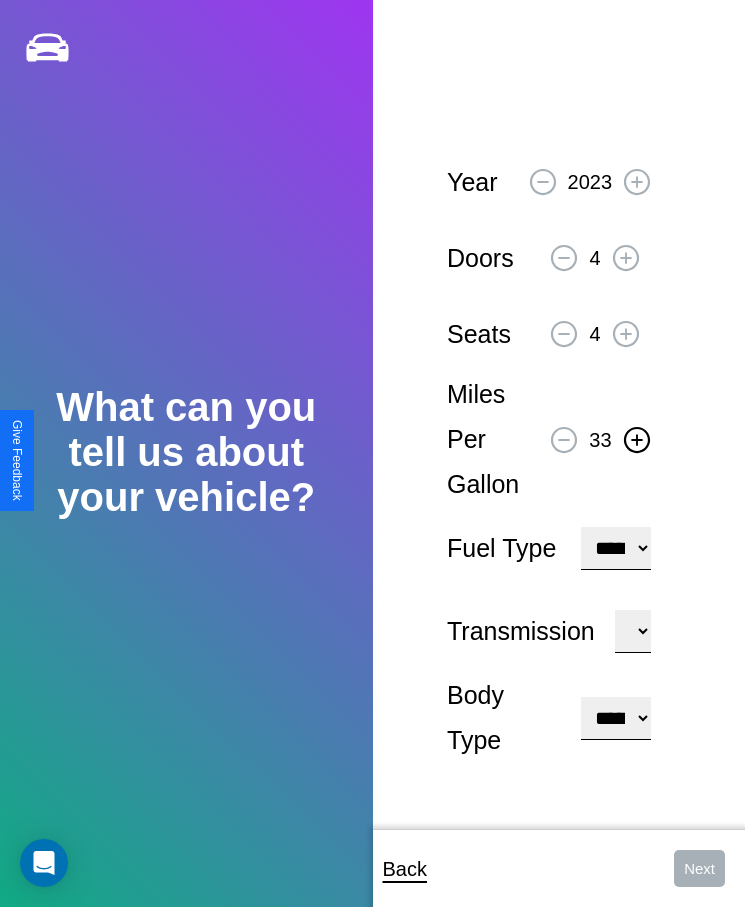 click 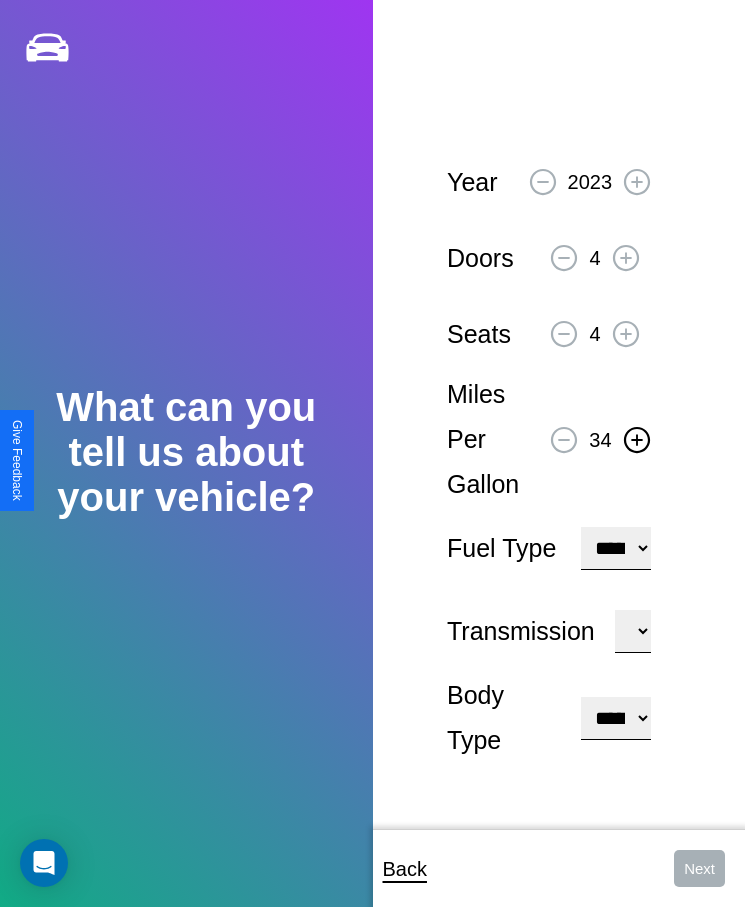 click 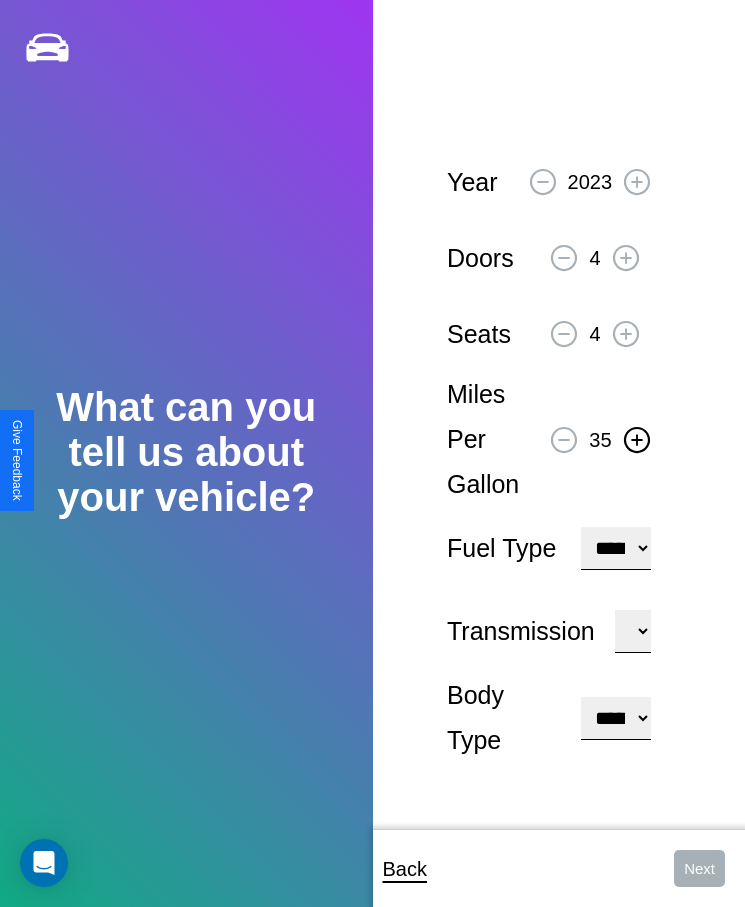 click on "**********" at bounding box center (615, 548) 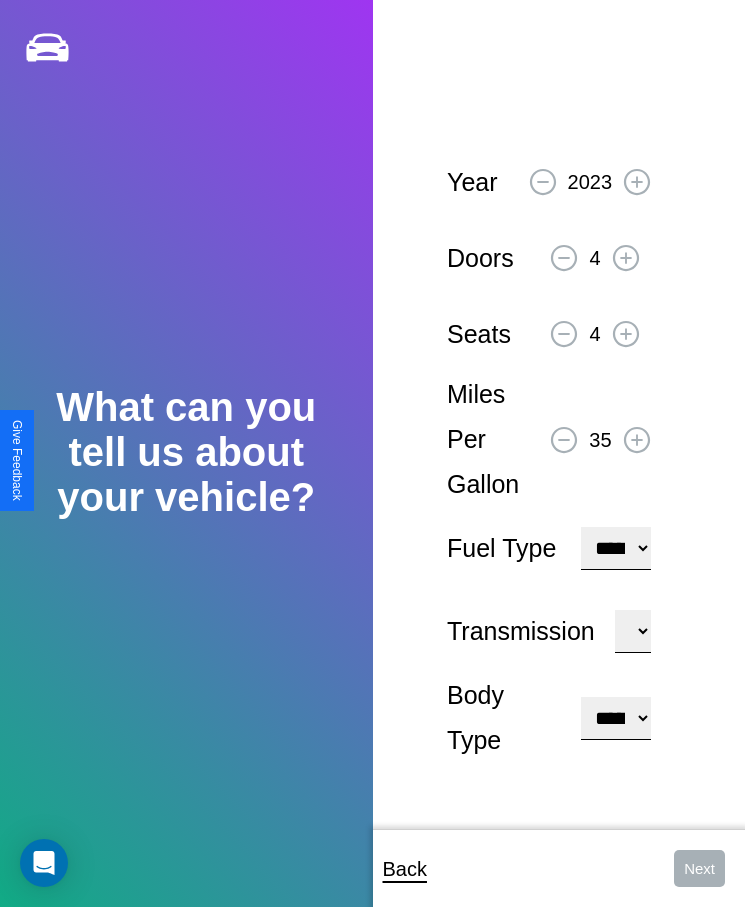 select on "***" 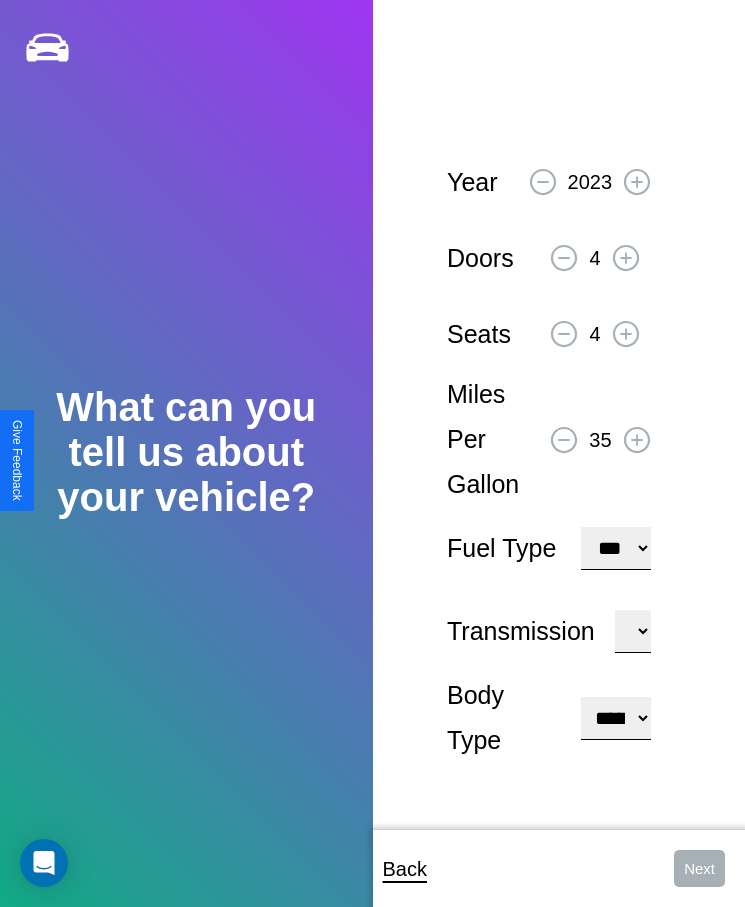 click on "****** ********* ******" at bounding box center (633, 631) 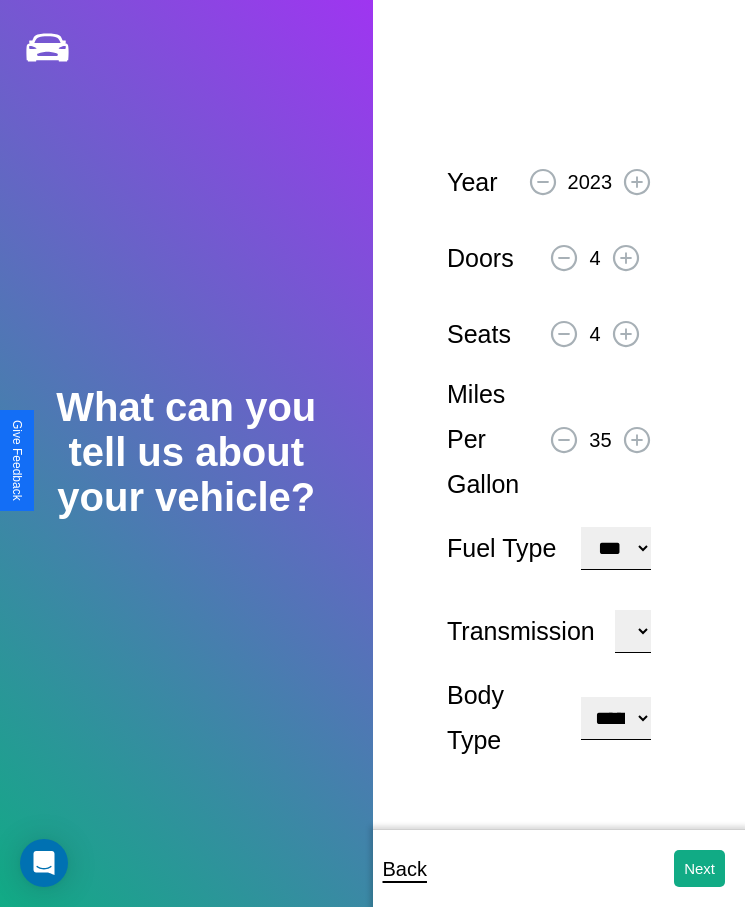 click on "**********" at bounding box center [615, 718] 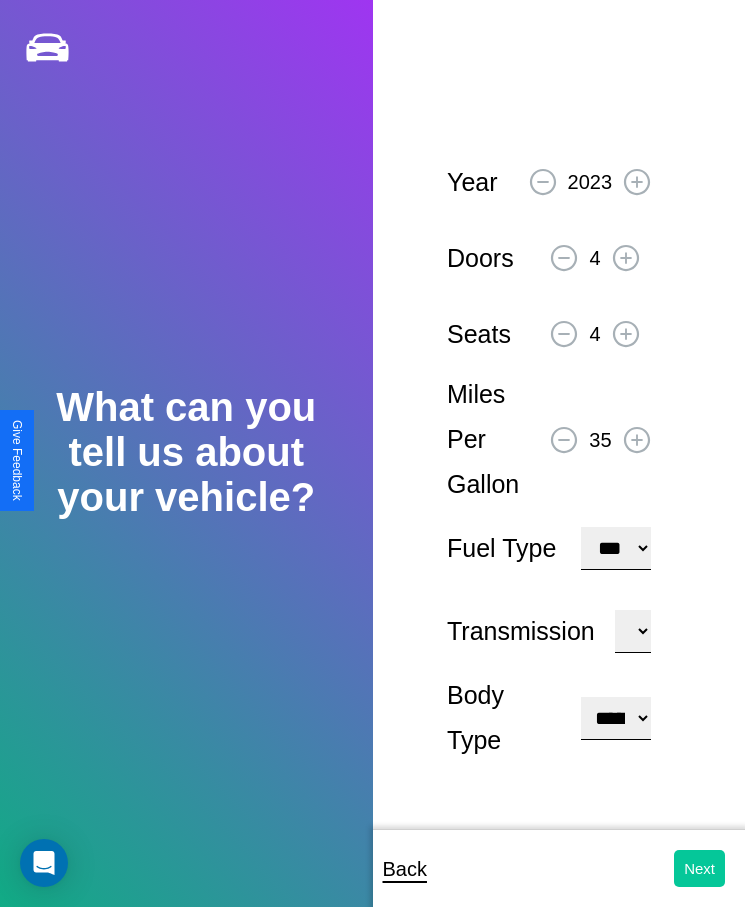 click on "Next" at bounding box center (699, 868) 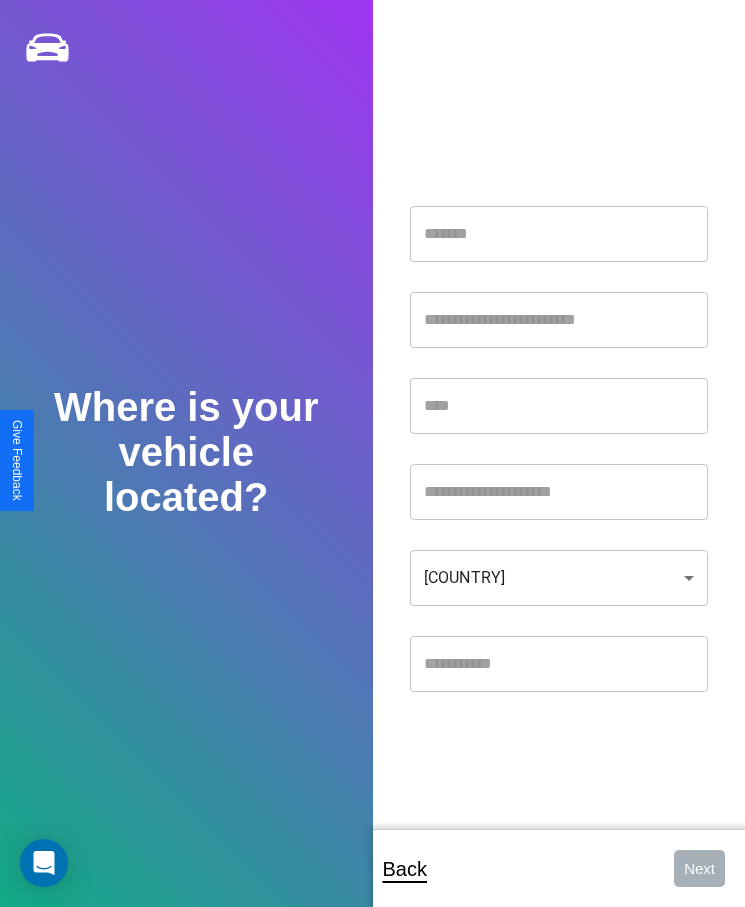 click at bounding box center [559, 234] 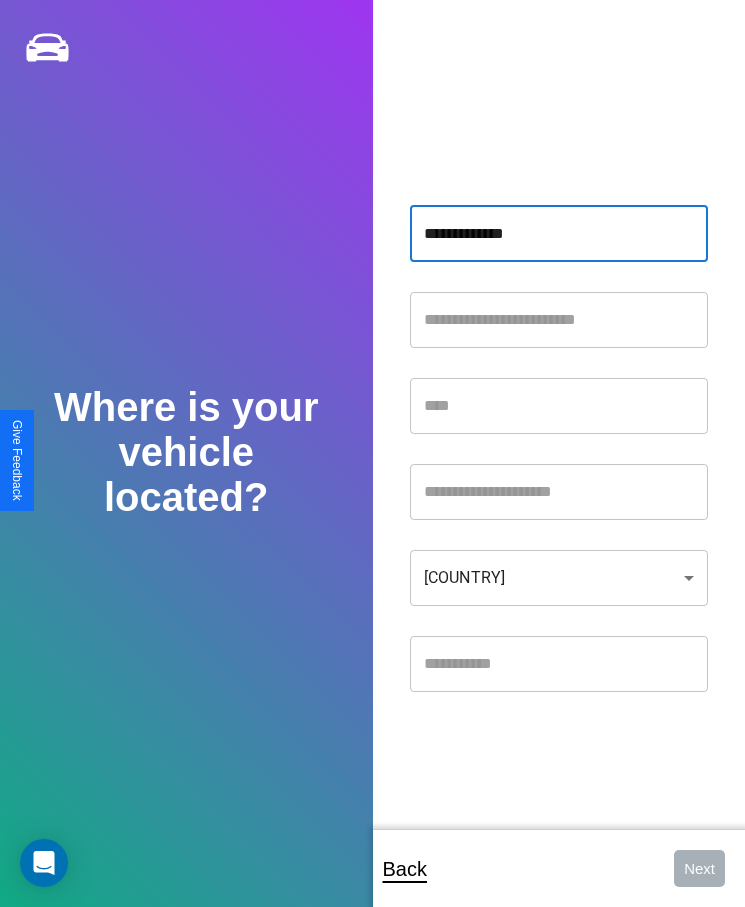 type on "**********" 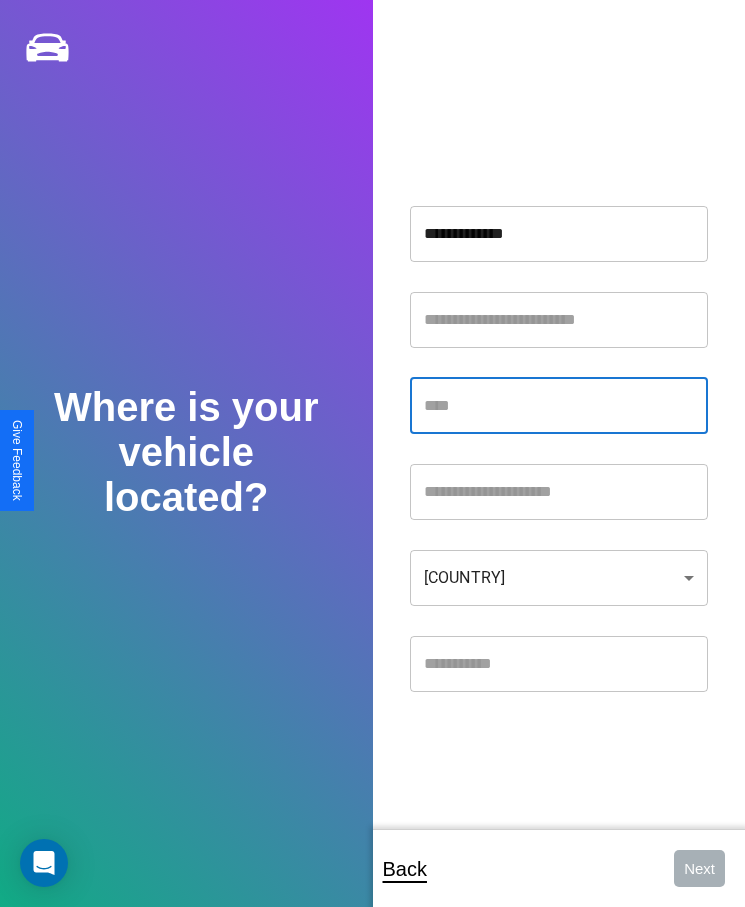 click at bounding box center (559, 406) 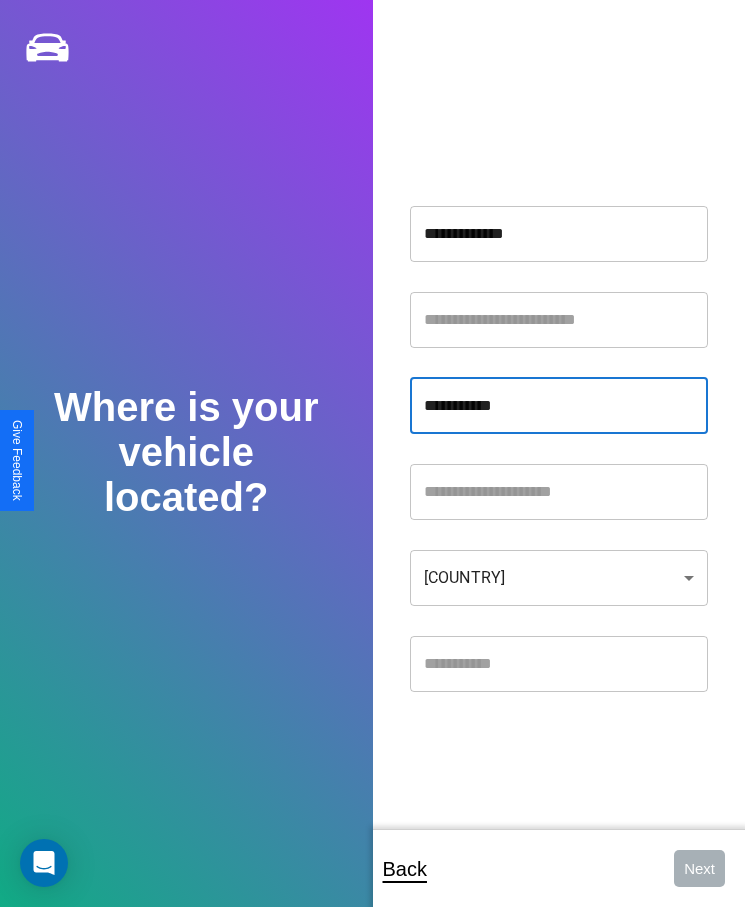 type on "**********" 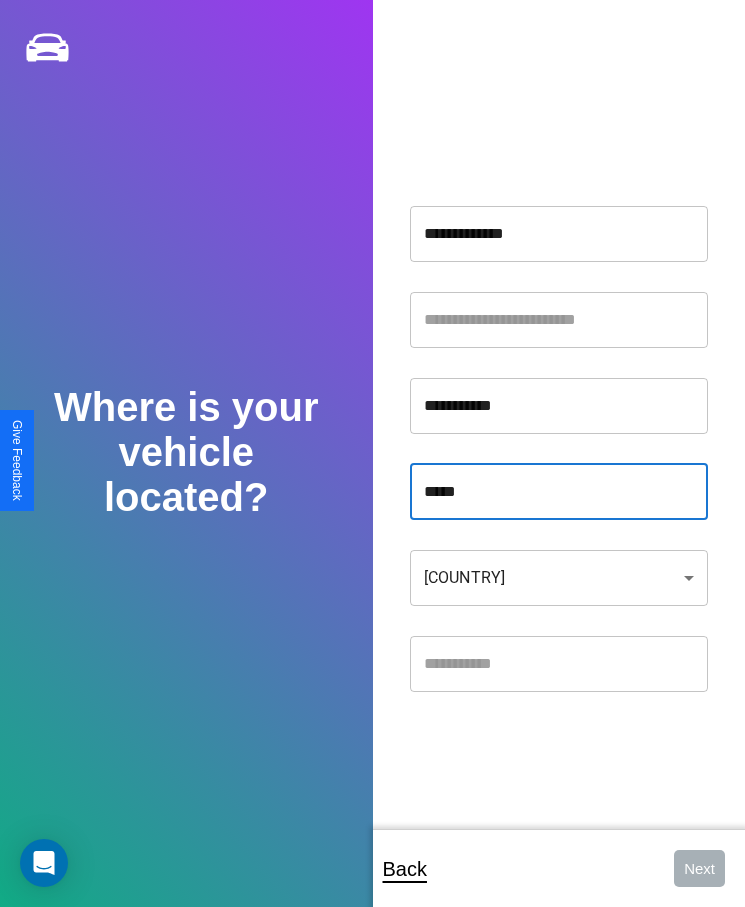 type on "*****" 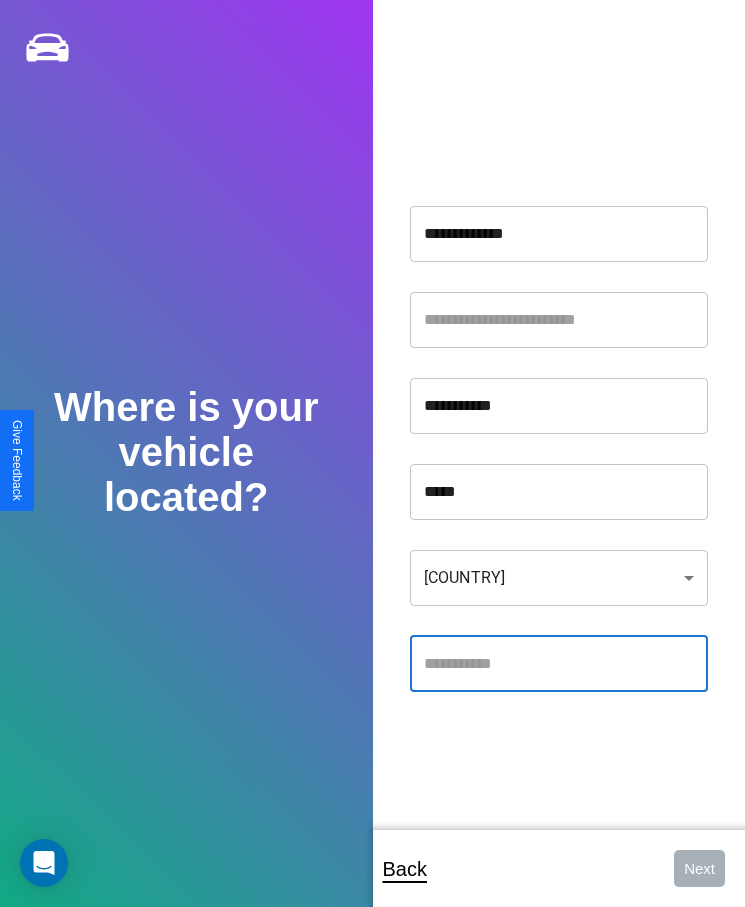 click at bounding box center [559, 664] 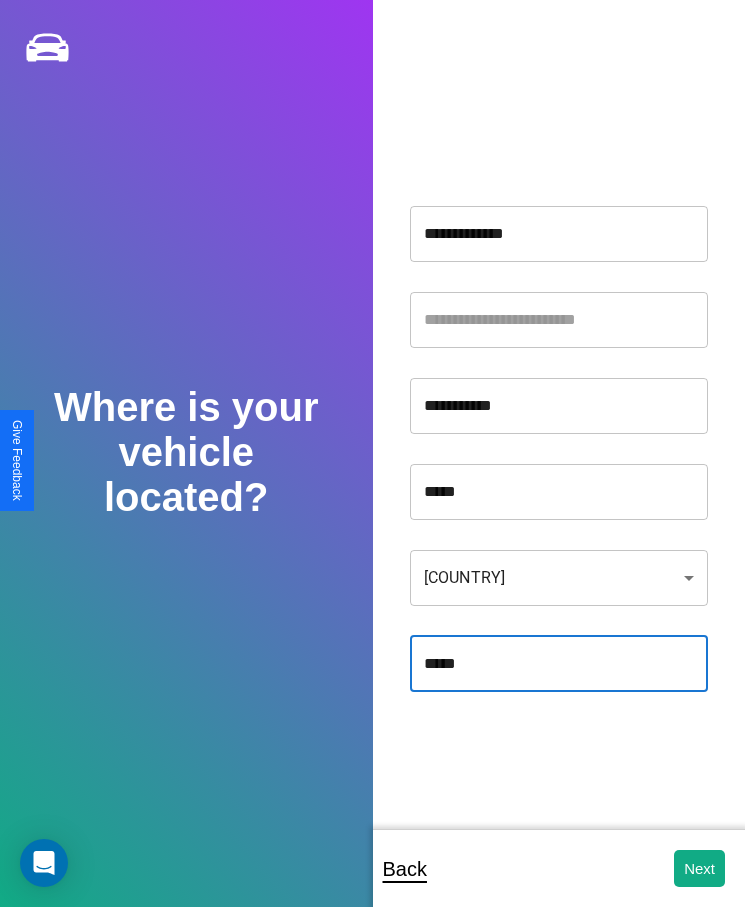 type on "*****" 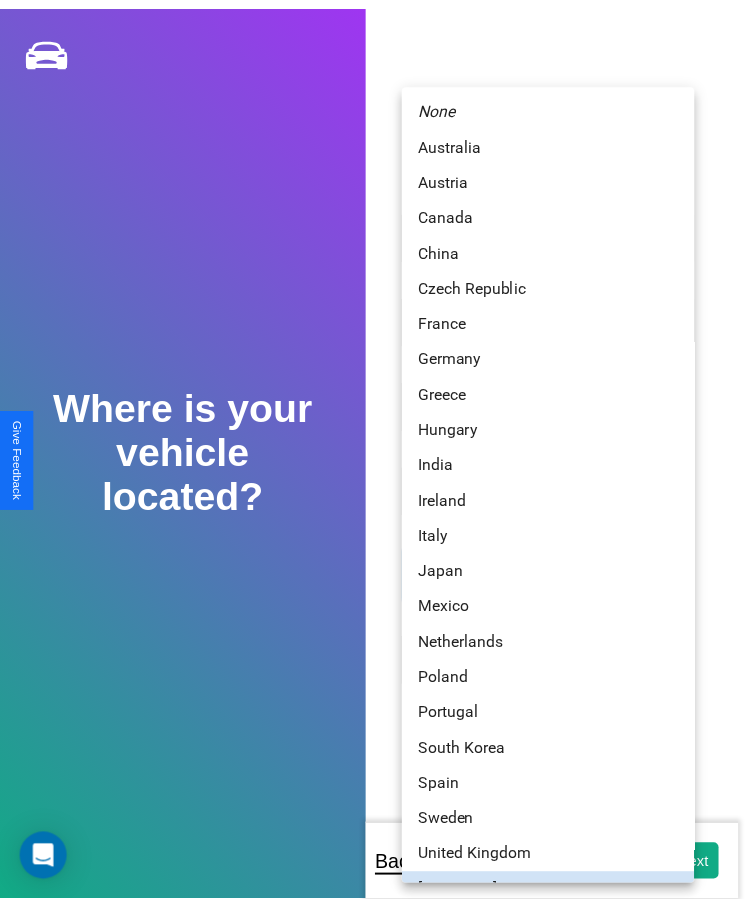 scroll, scrollTop: 25, scrollLeft: 0, axis: vertical 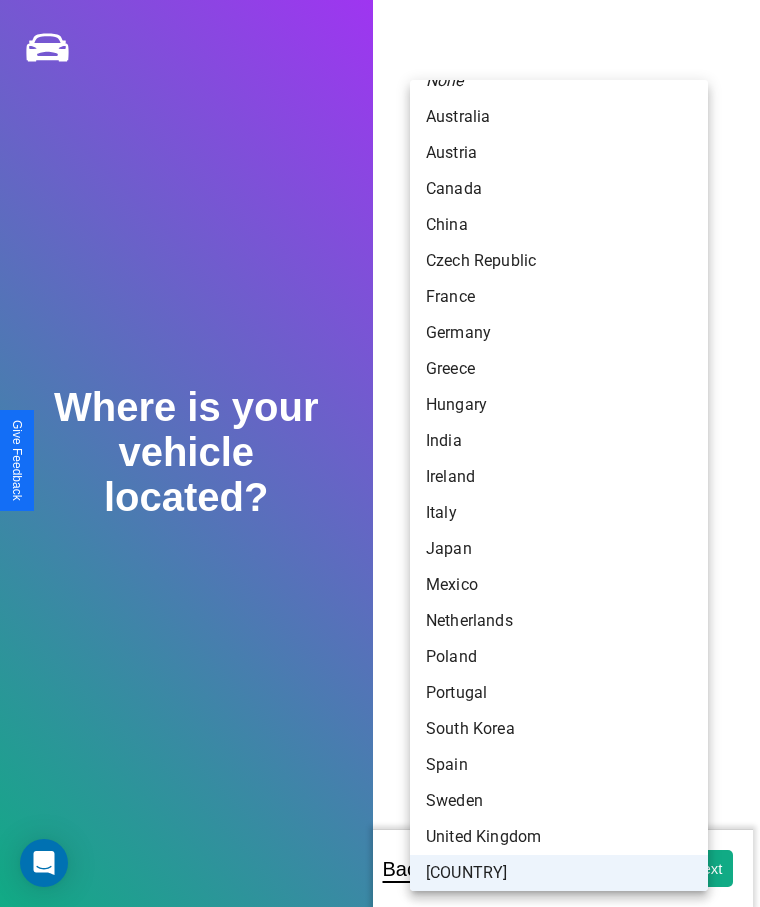 click on "[COUNTRY]" at bounding box center [559, 873] 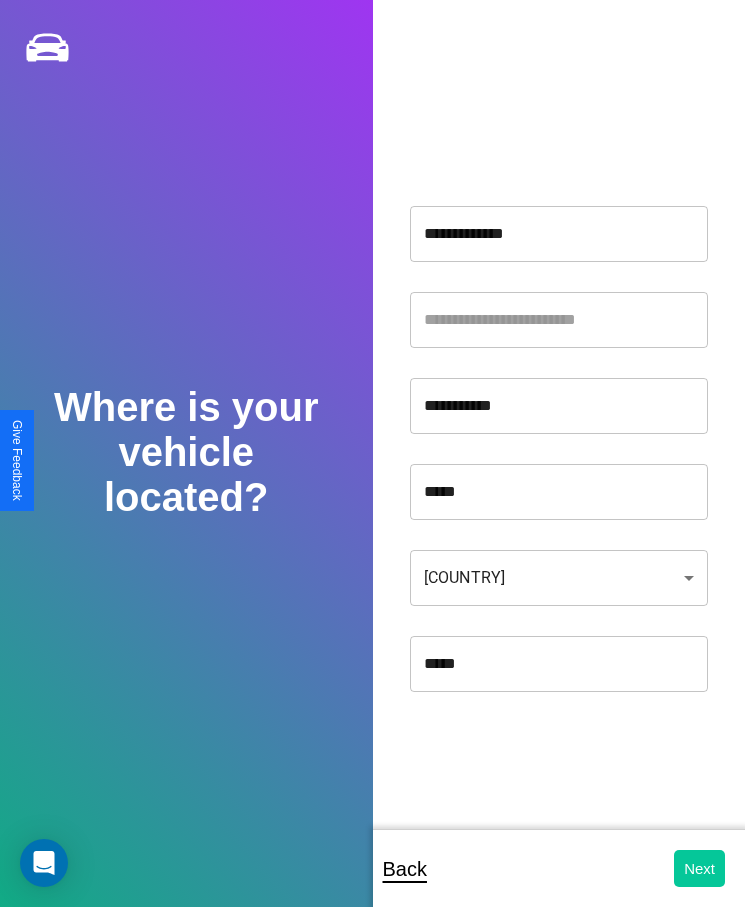 click on "Next" at bounding box center [699, 868] 